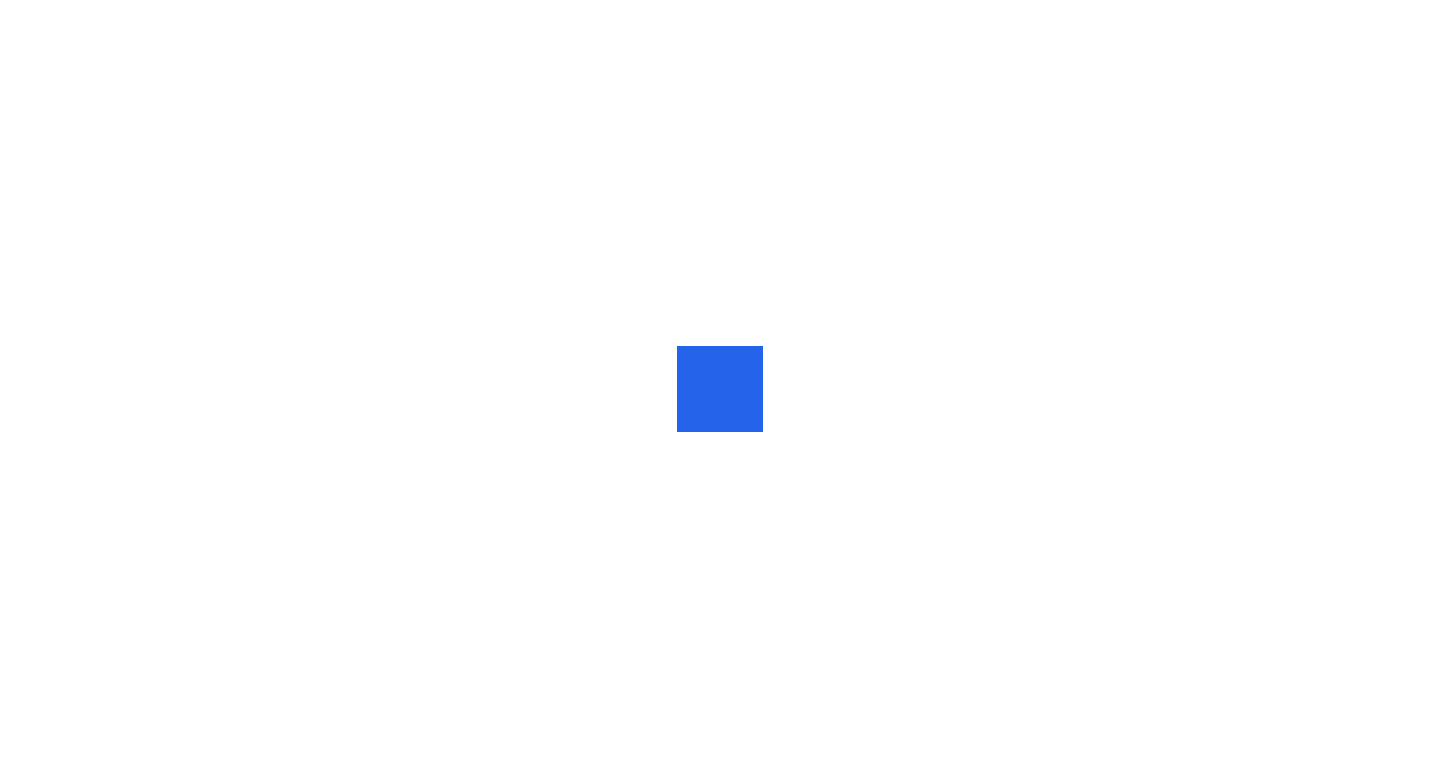 scroll, scrollTop: 0, scrollLeft: 0, axis: both 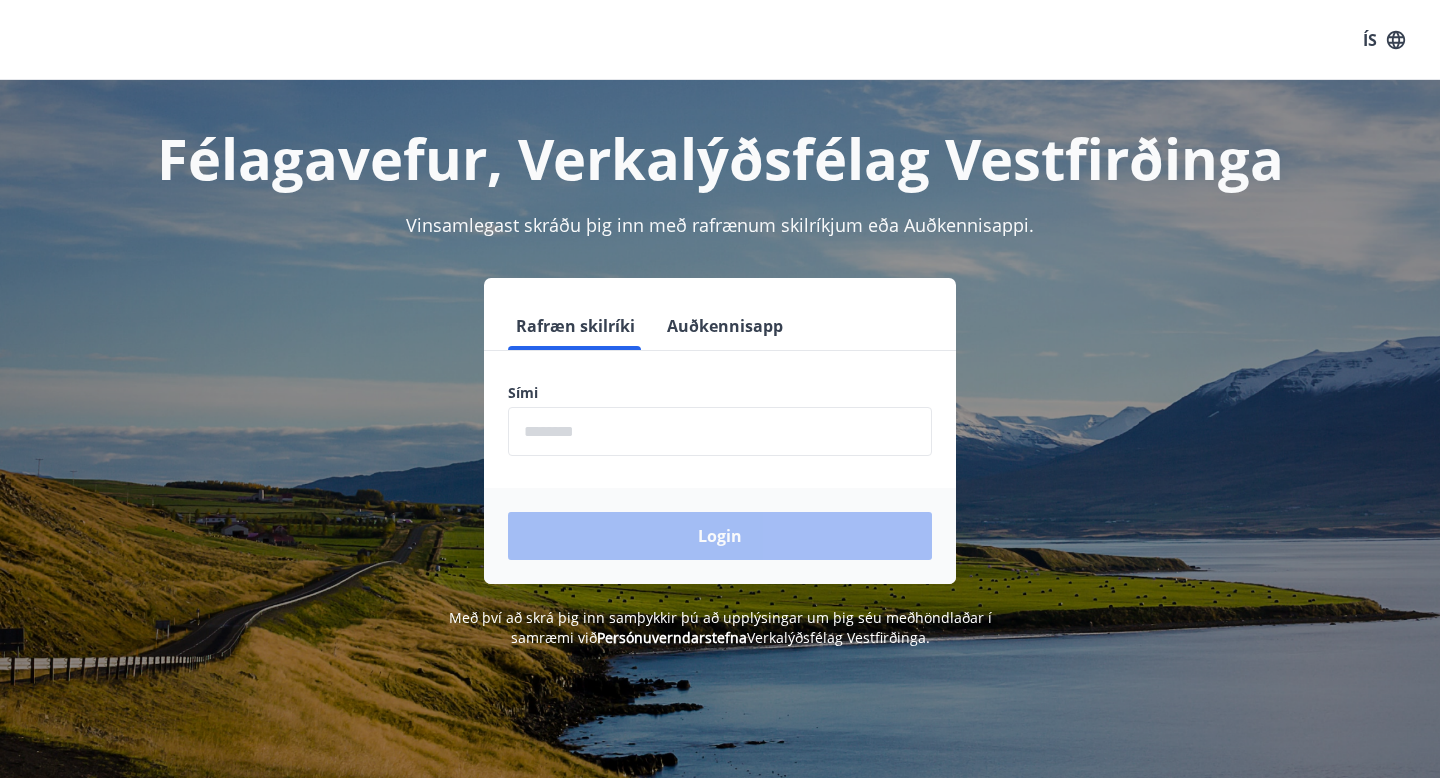 click at bounding box center (720, 431) 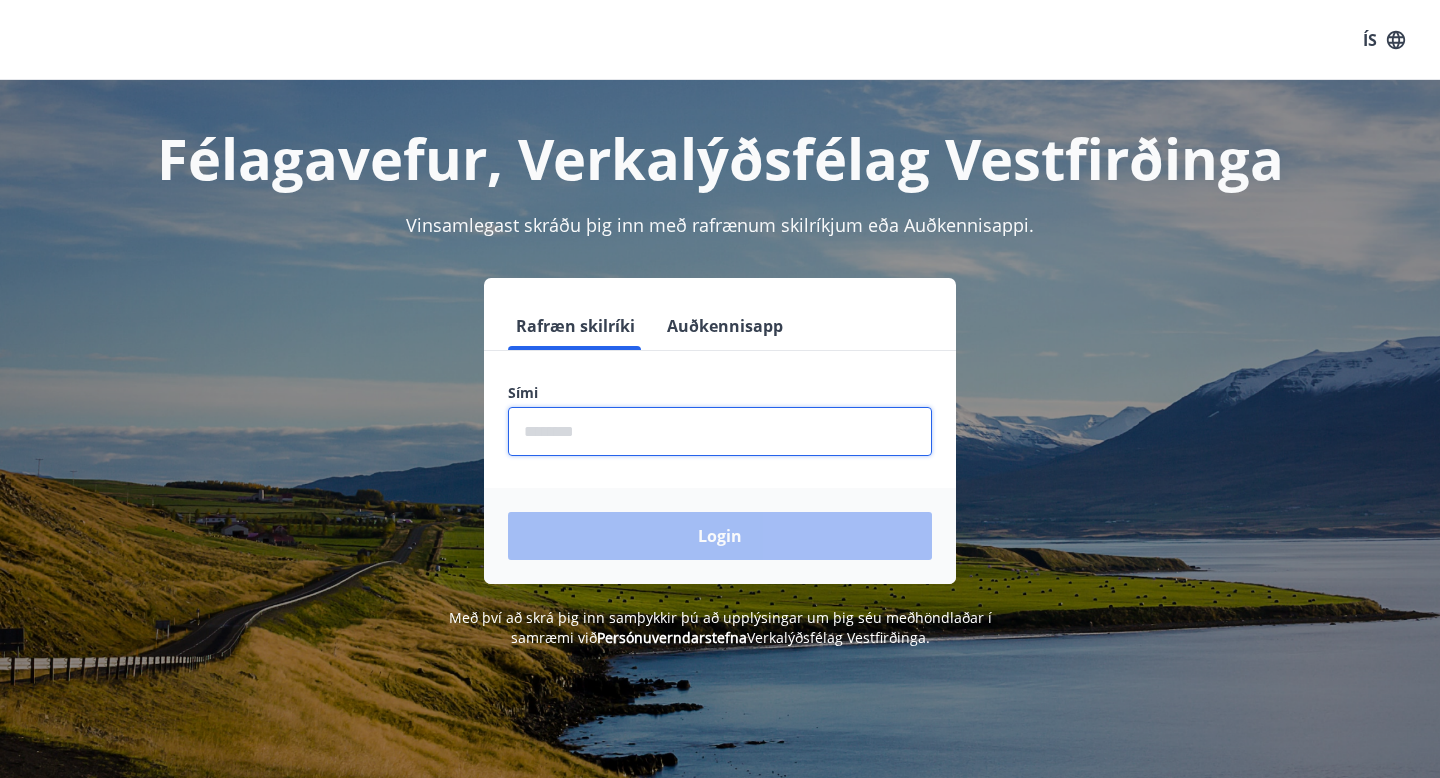 type on "********" 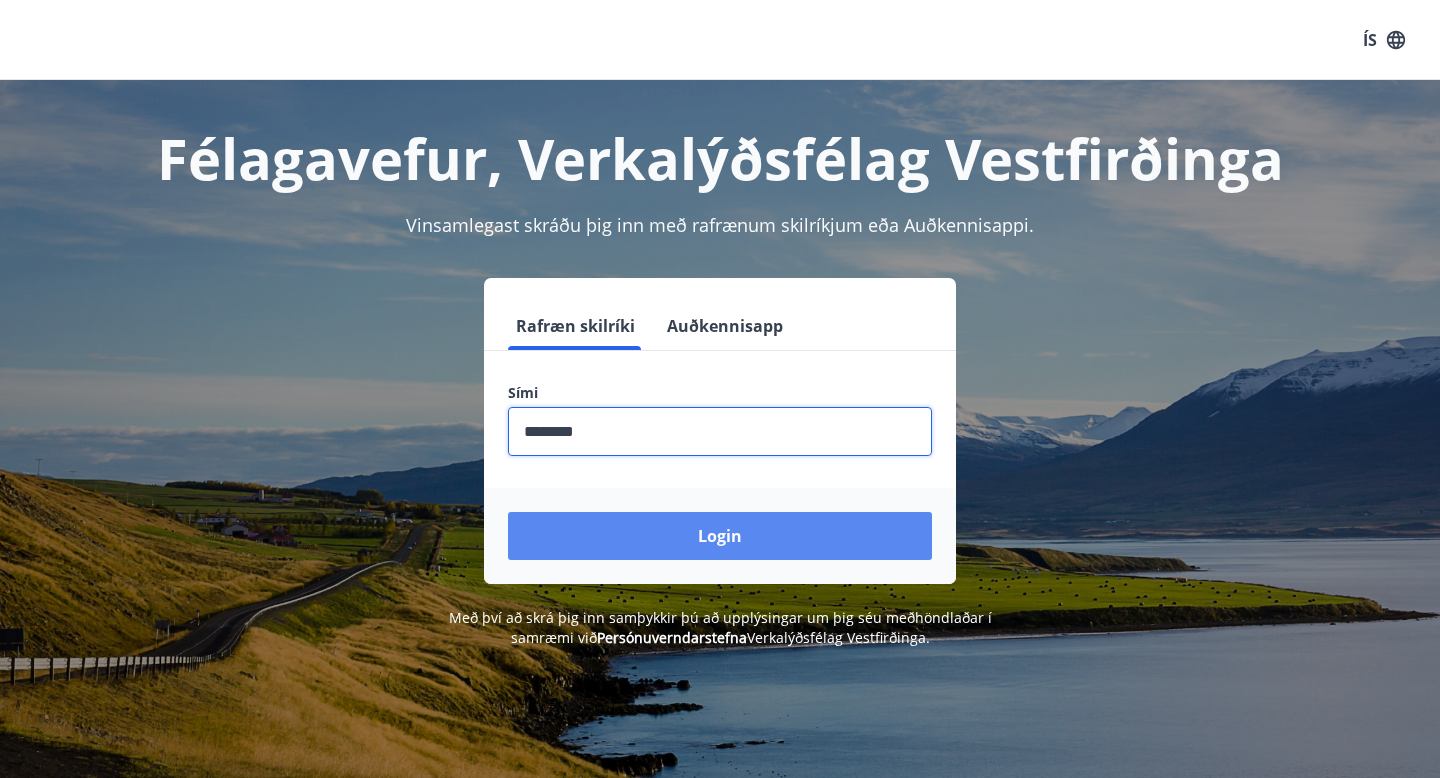 click on "Login" at bounding box center [720, 536] 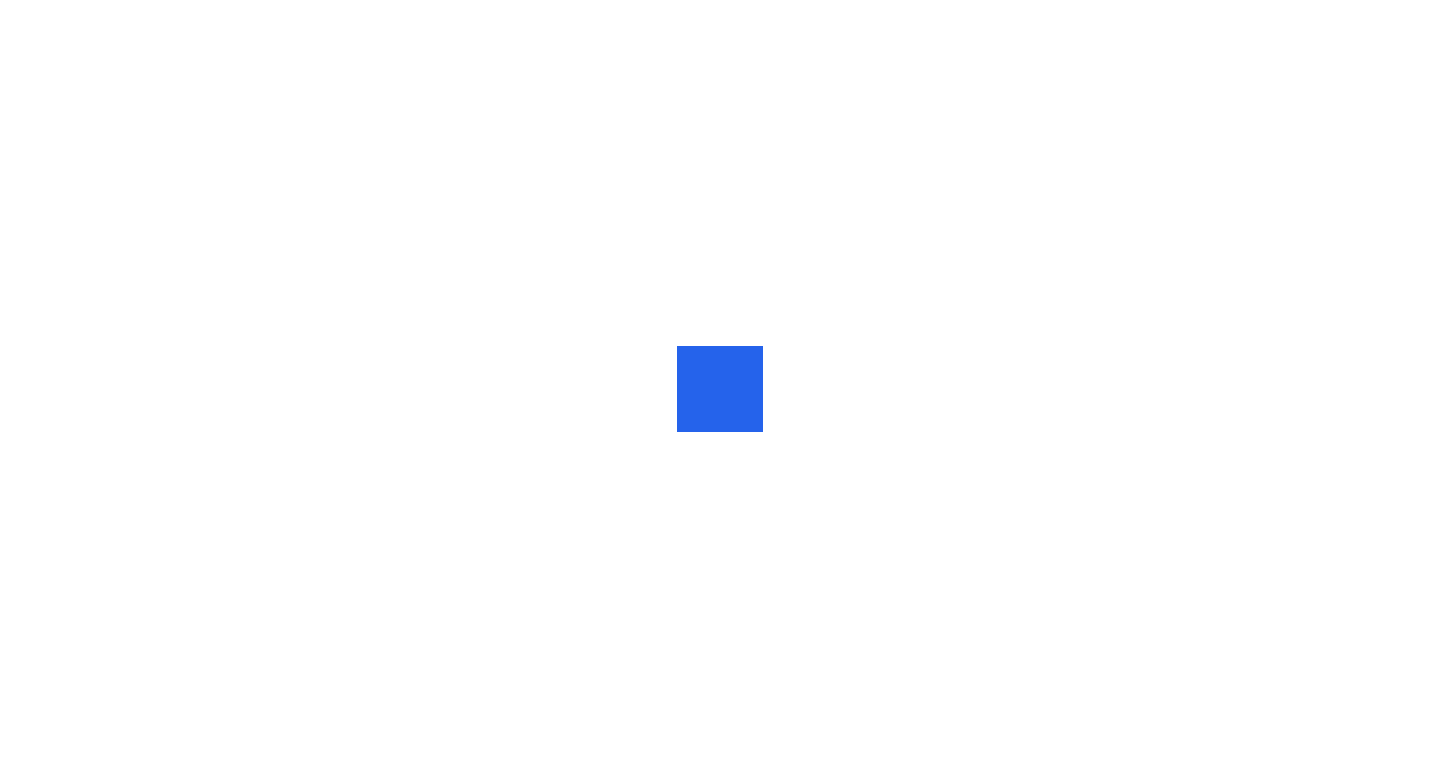 scroll, scrollTop: 0, scrollLeft: 0, axis: both 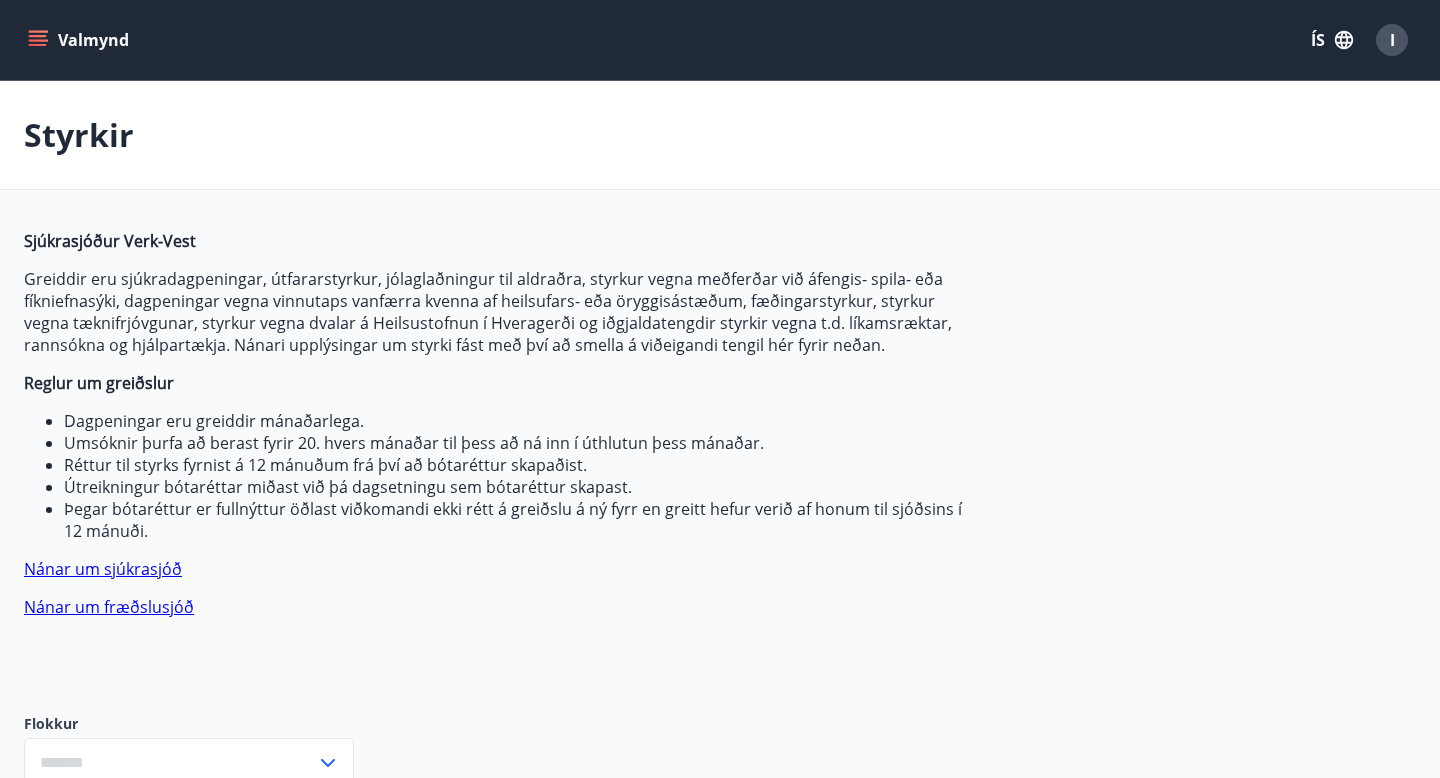type on "***" 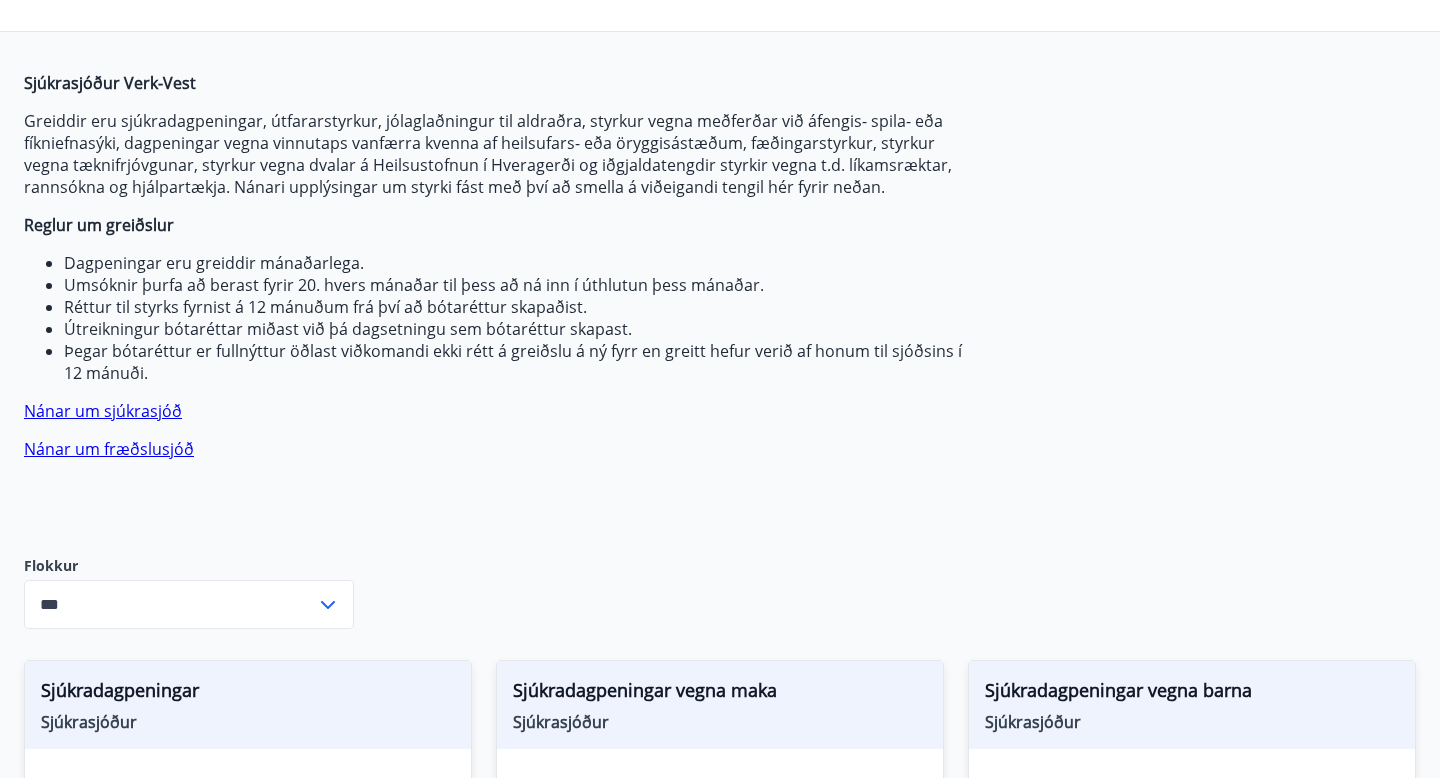 scroll, scrollTop: 0, scrollLeft: 0, axis: both 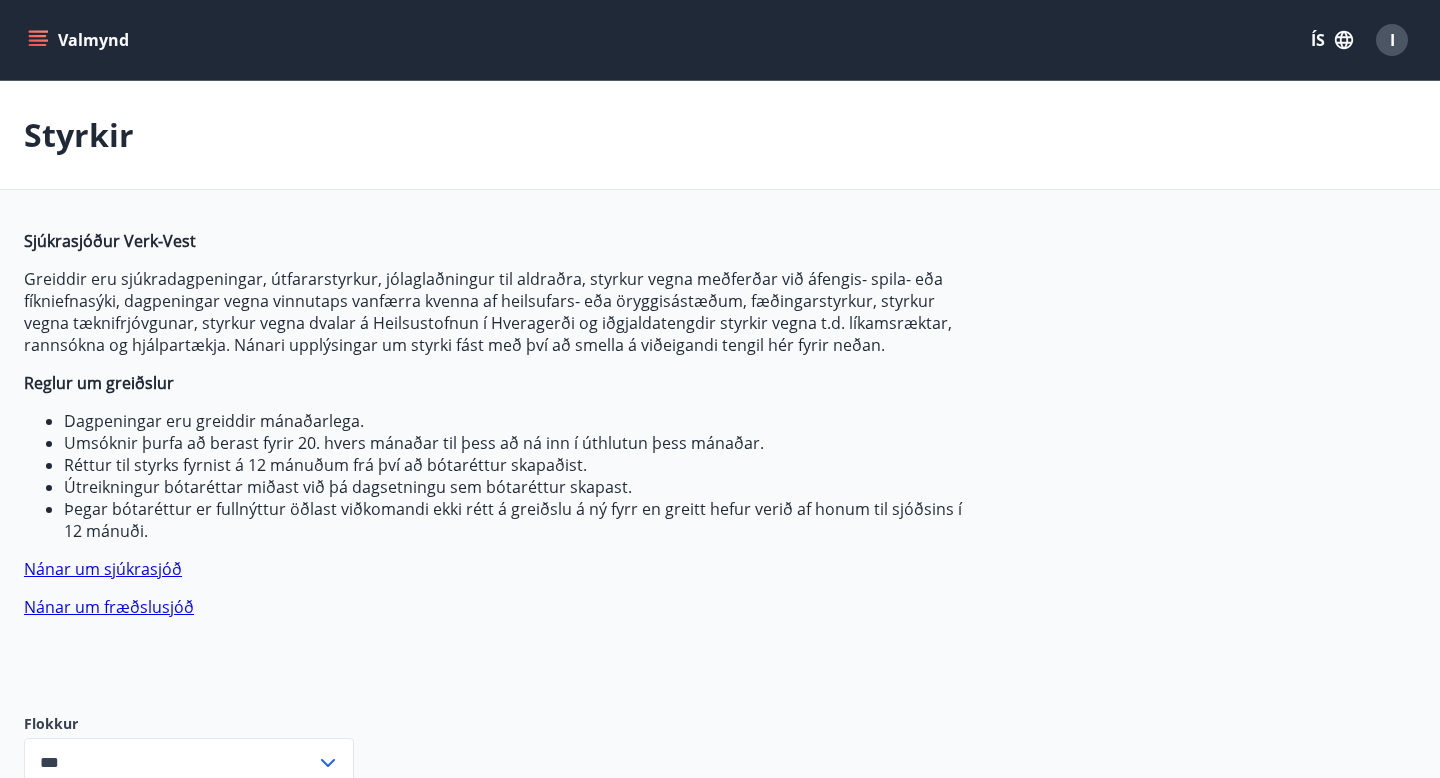 click on "ÍS" at bounding box center [1332, 40] 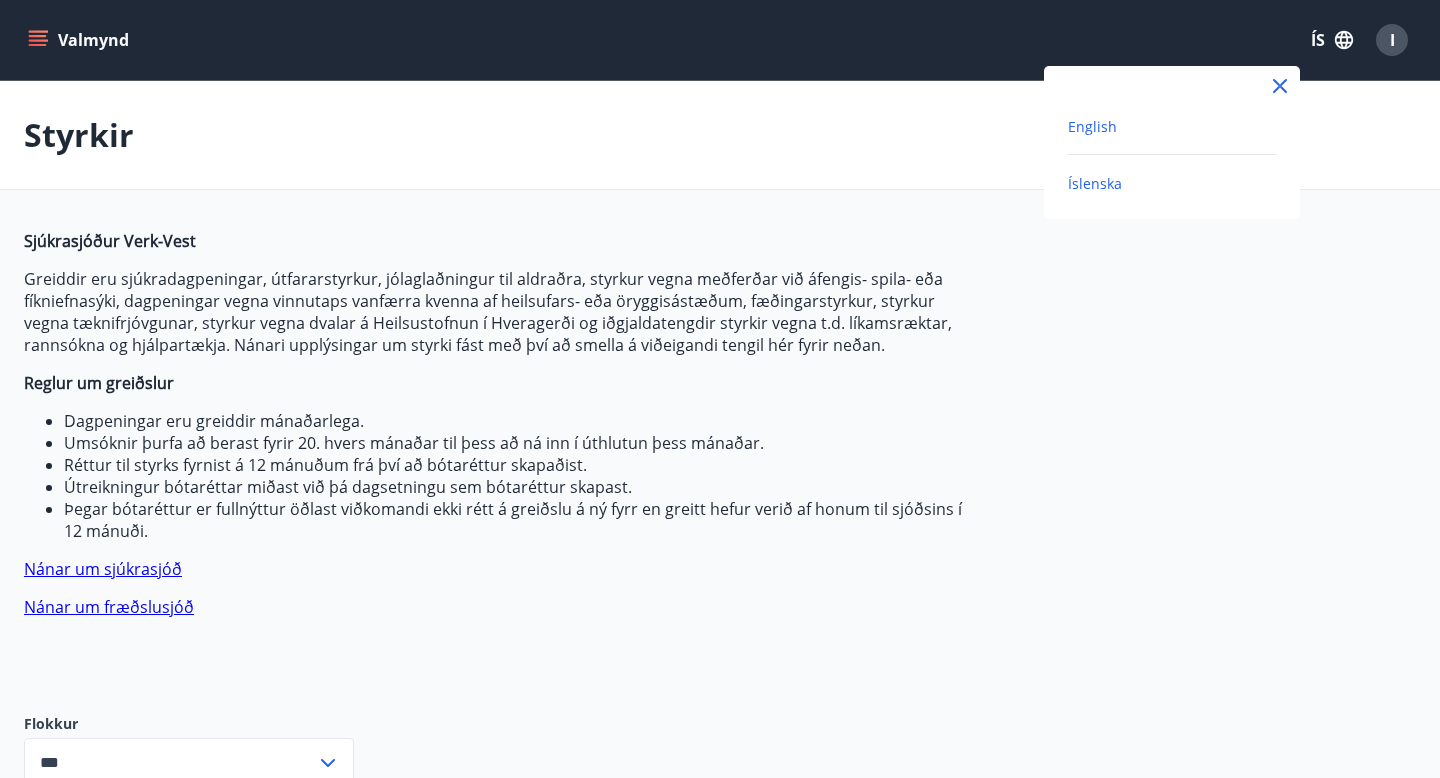 click on "English" at bounding box center [1092, 126] 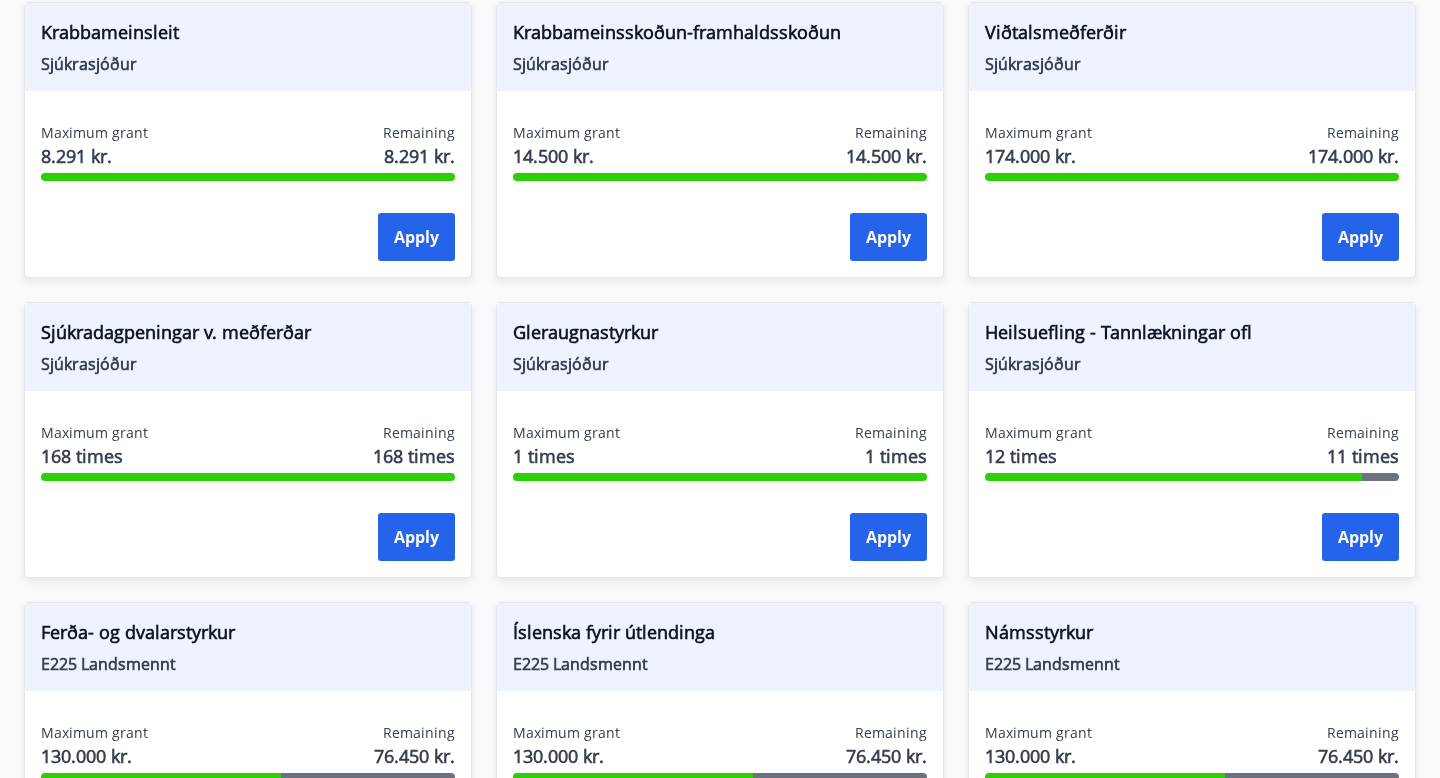 scroll, scrollTop: 1708, scrollLeft: 0, axis: vertical 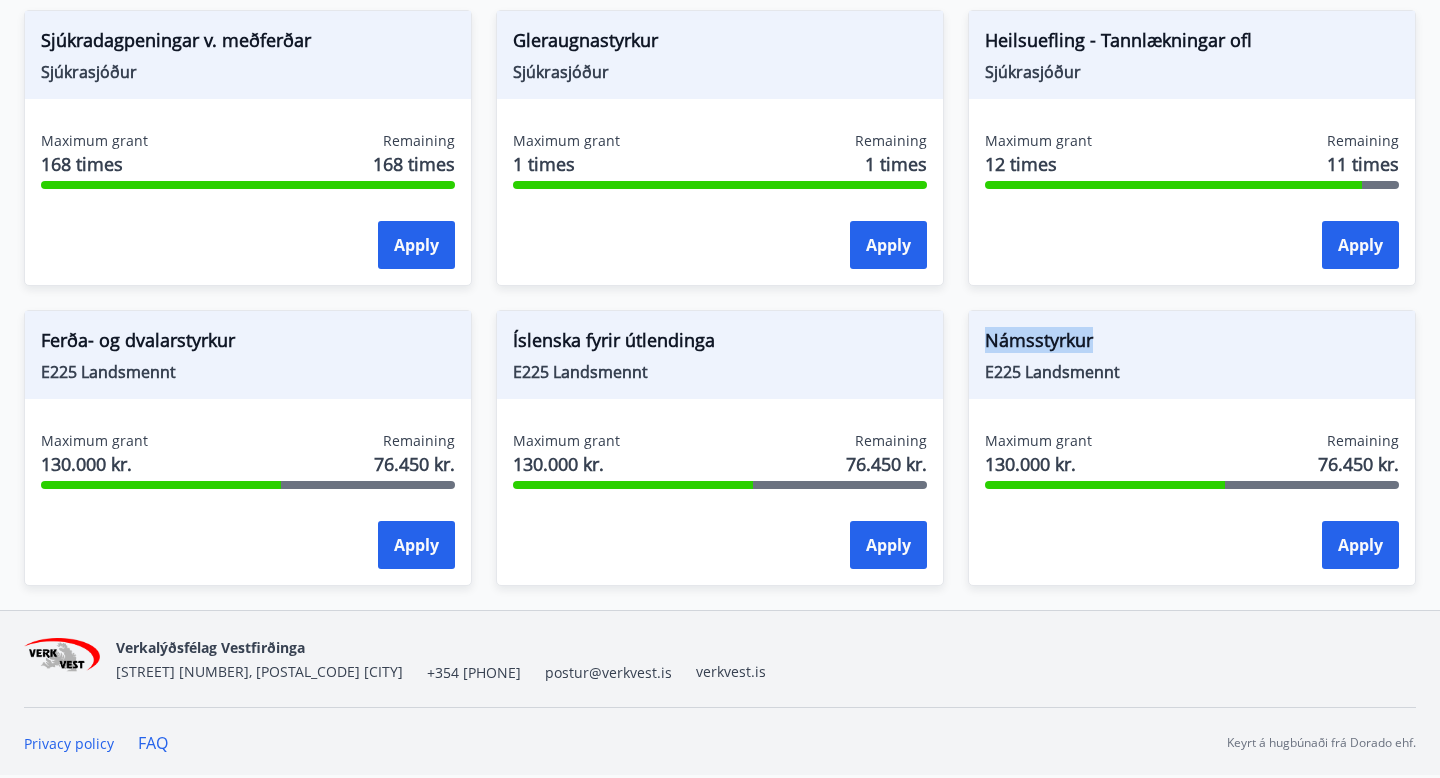 drag, startPoint x: 1108, startPoint y: 345, endPoint x: 981, endPoint y: 345, distance: 127 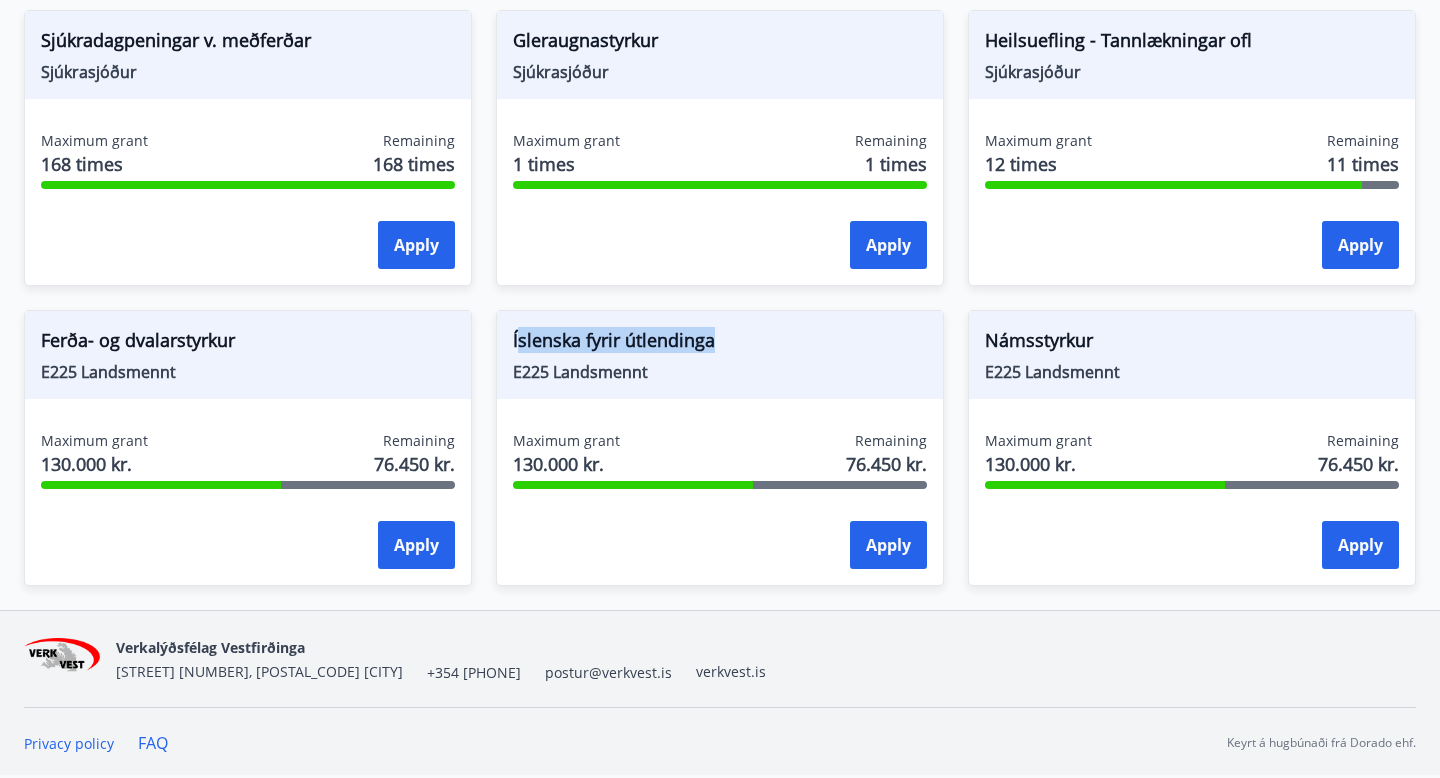 drag, startPoint x: 723, startPoint y: 347, endPoint x: 520, endPoint y: 333, distance: 203.4822 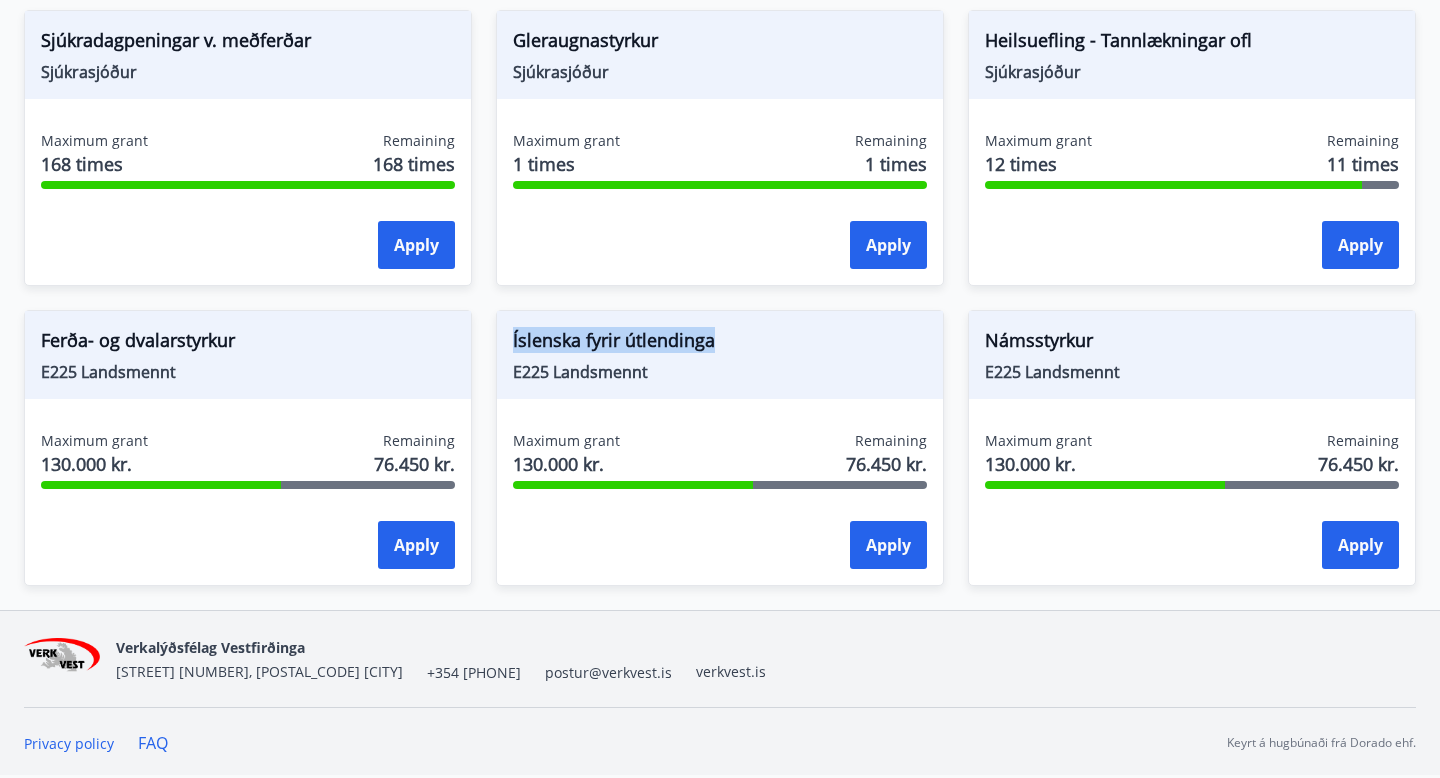 drag, startPoint x: 734, startPoint y: 343, endPoint x: 503, endPoint y: 344, distance: 231.00217 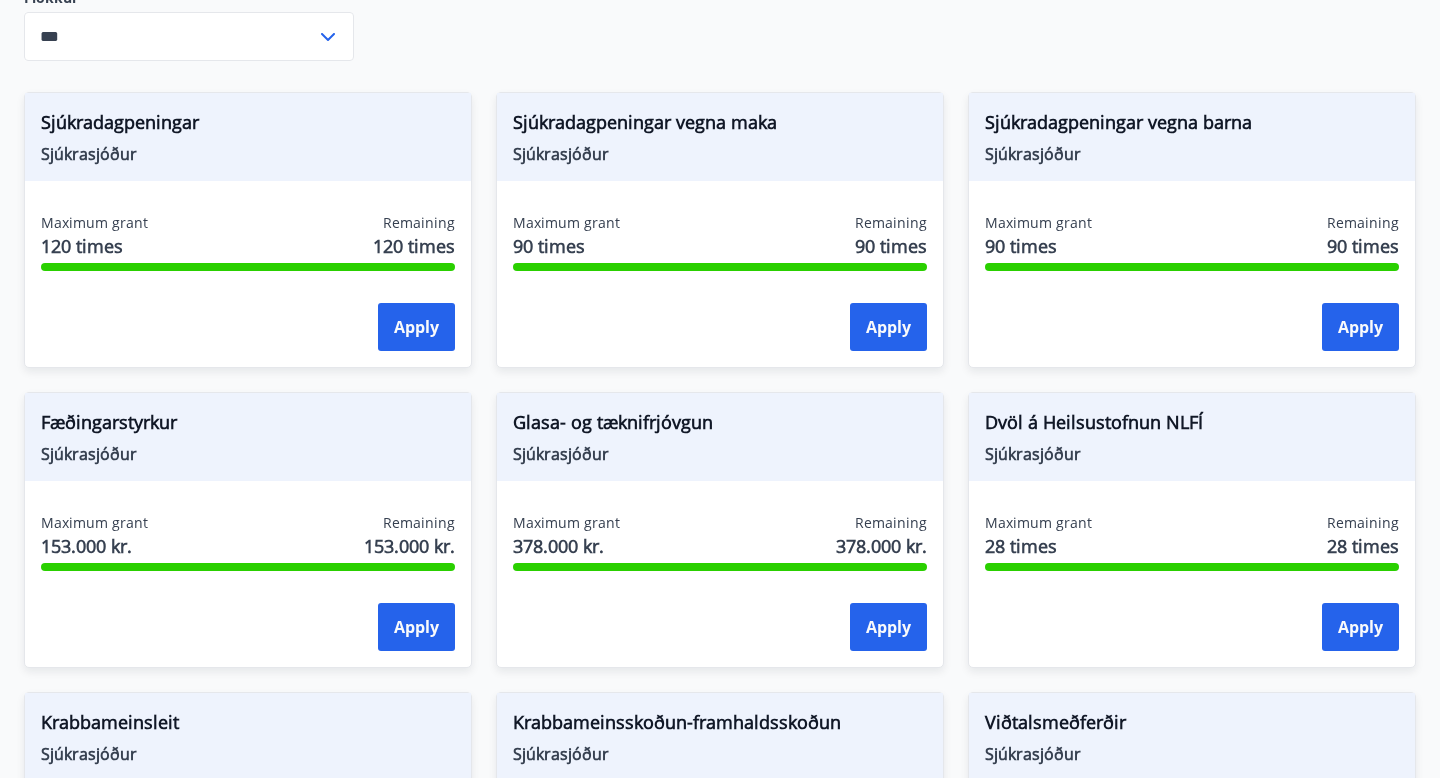 scroll, scrollTop: 0, scrollLeft: 0, axis: both 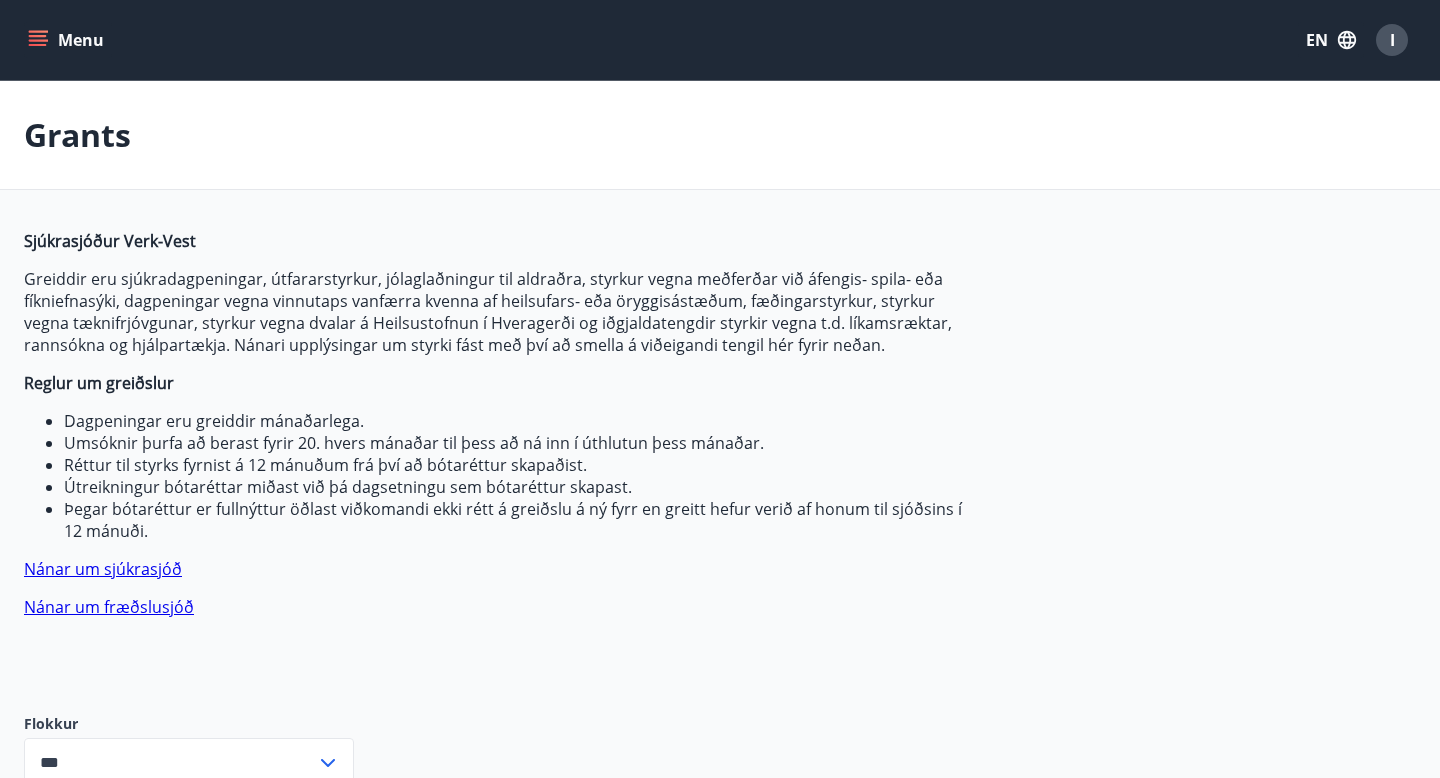 click on "Nánar um sjúkrasjóð" at bounding box center (103, 569) 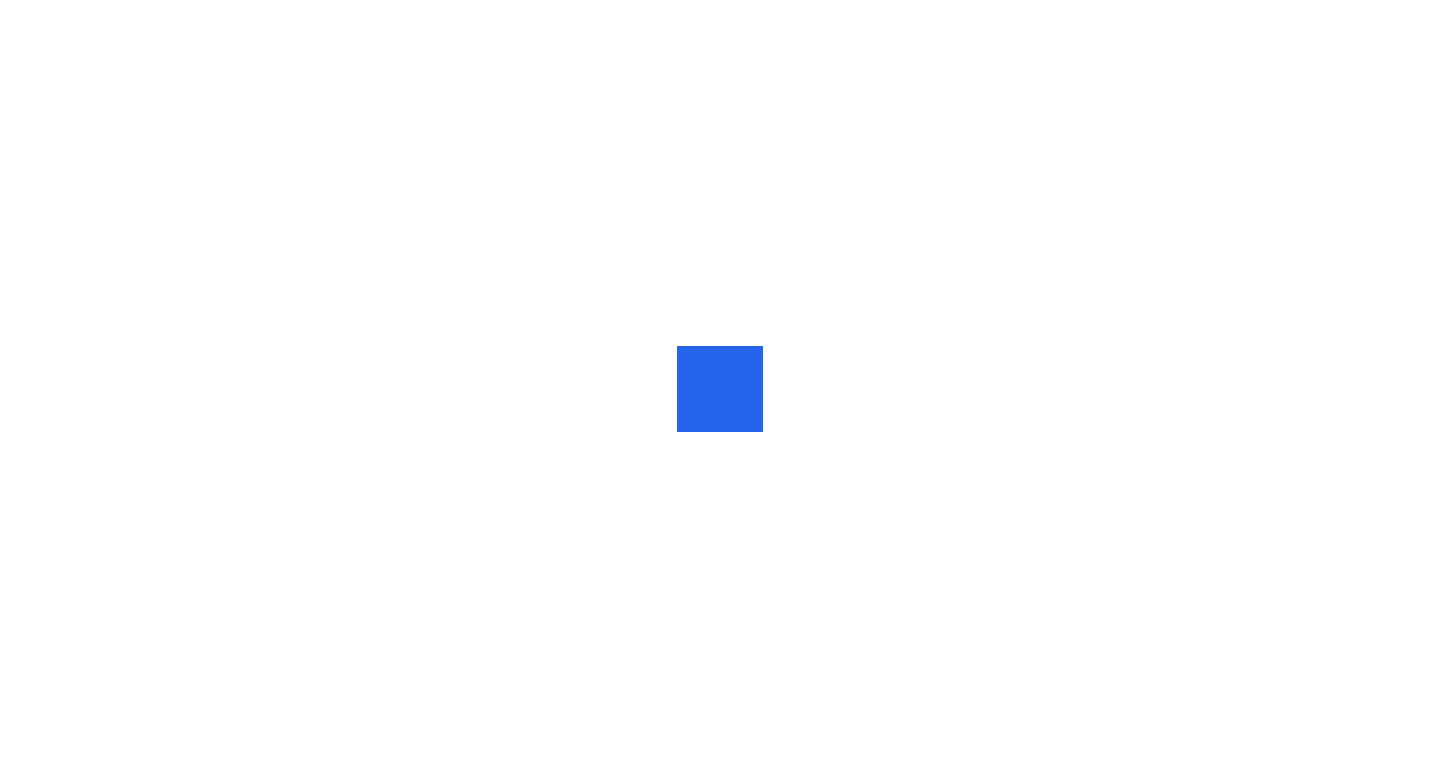 scroll, scrollTop: 0, scrollLeft: 0, axis: both 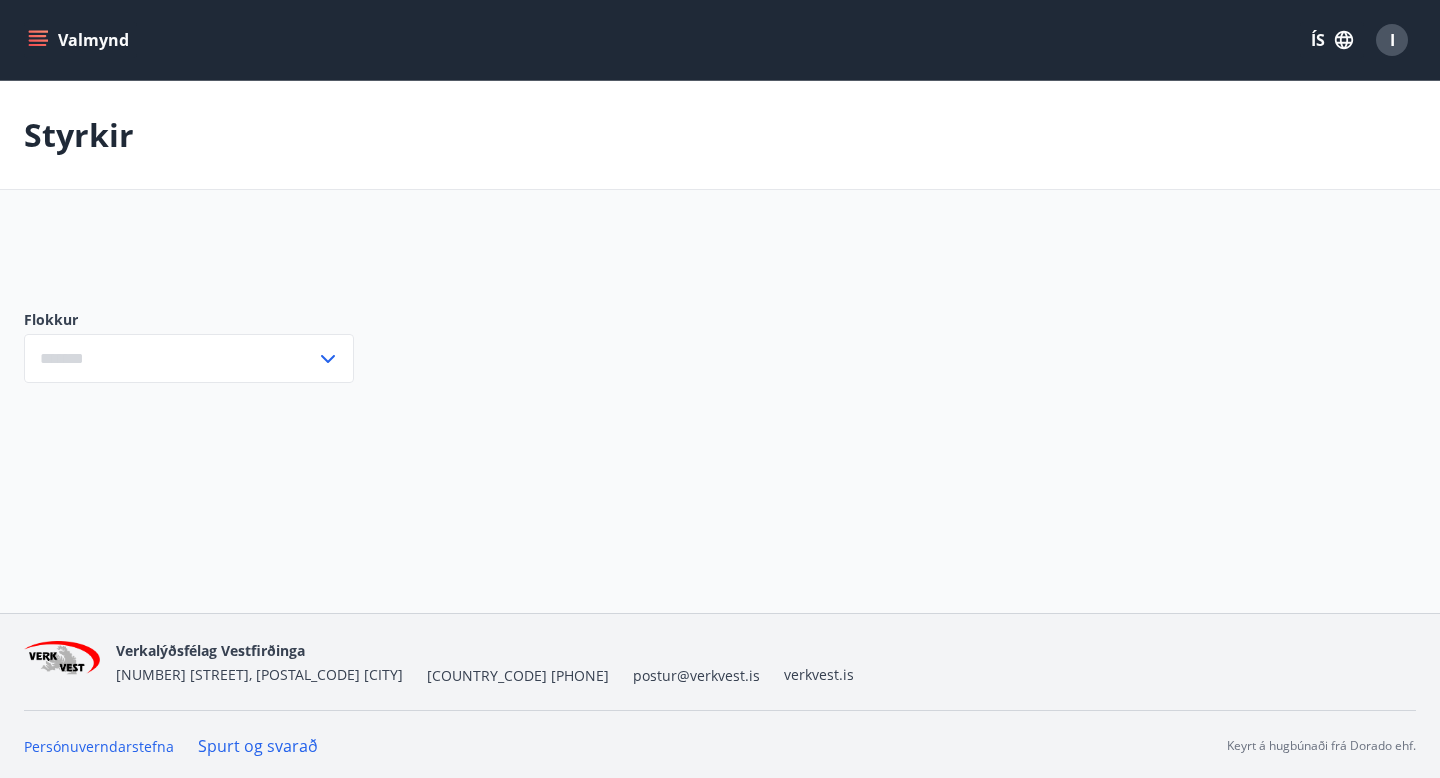 type on "***" 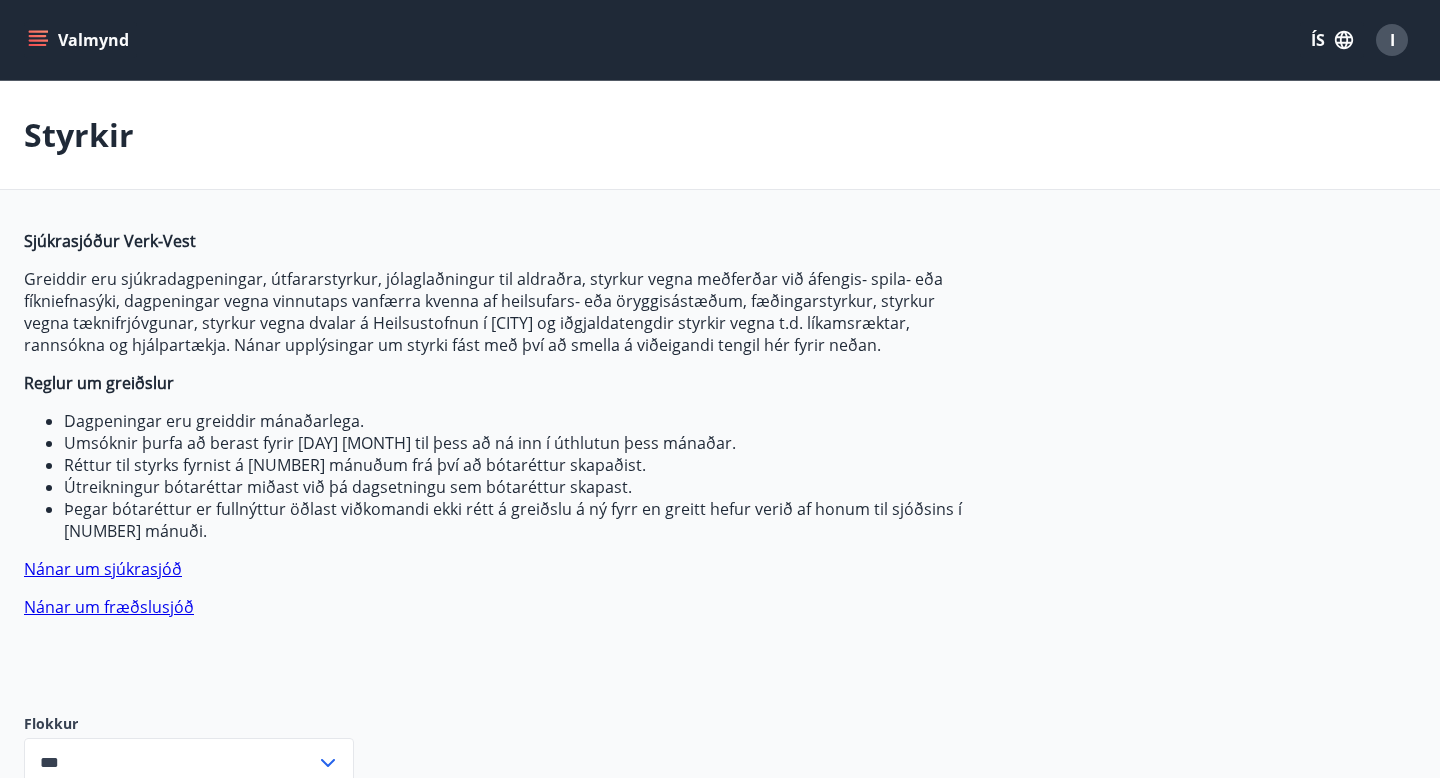 click on "Nánar um fræðslusjóð" at bounding box center [109, 607] 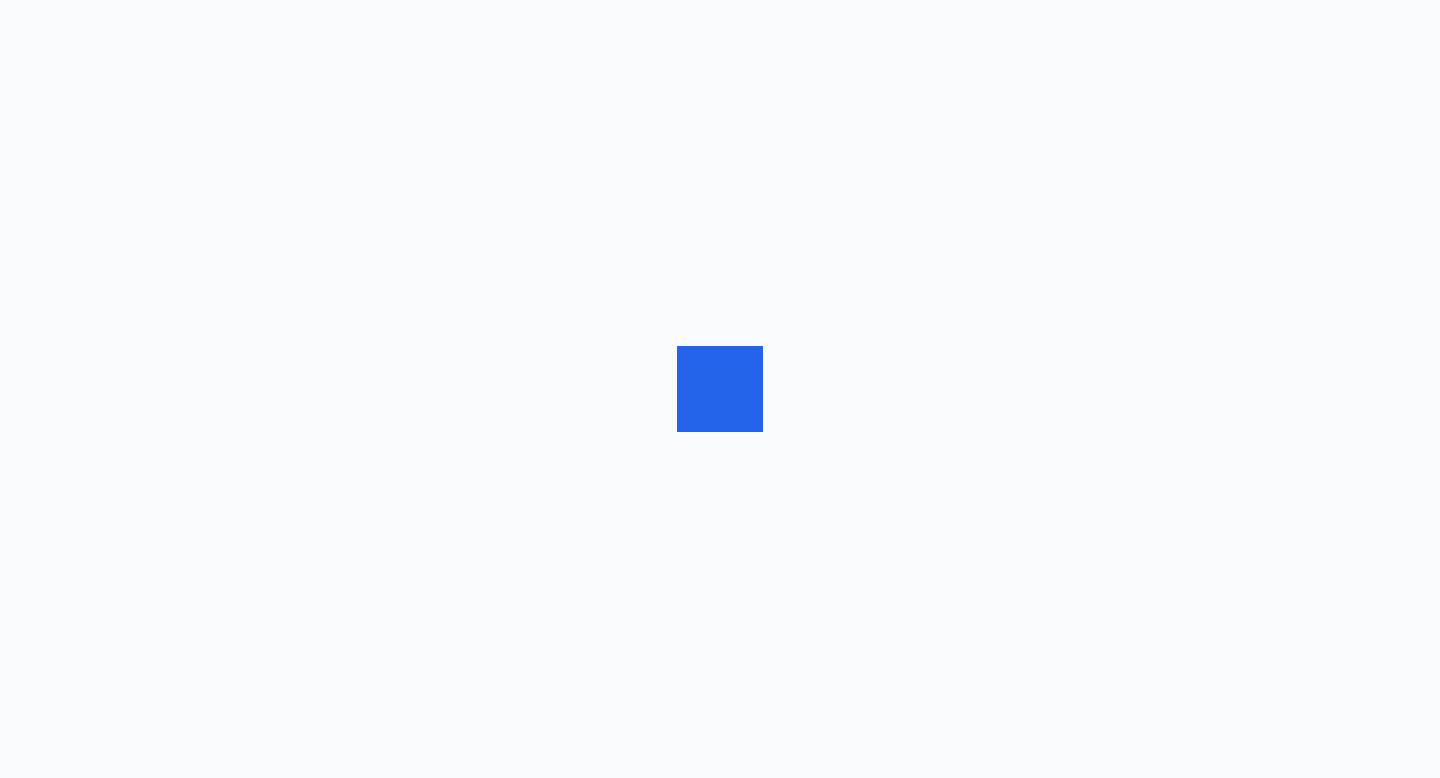 scroll, scrollTop: 0, scrollLeft: 0, axis: both 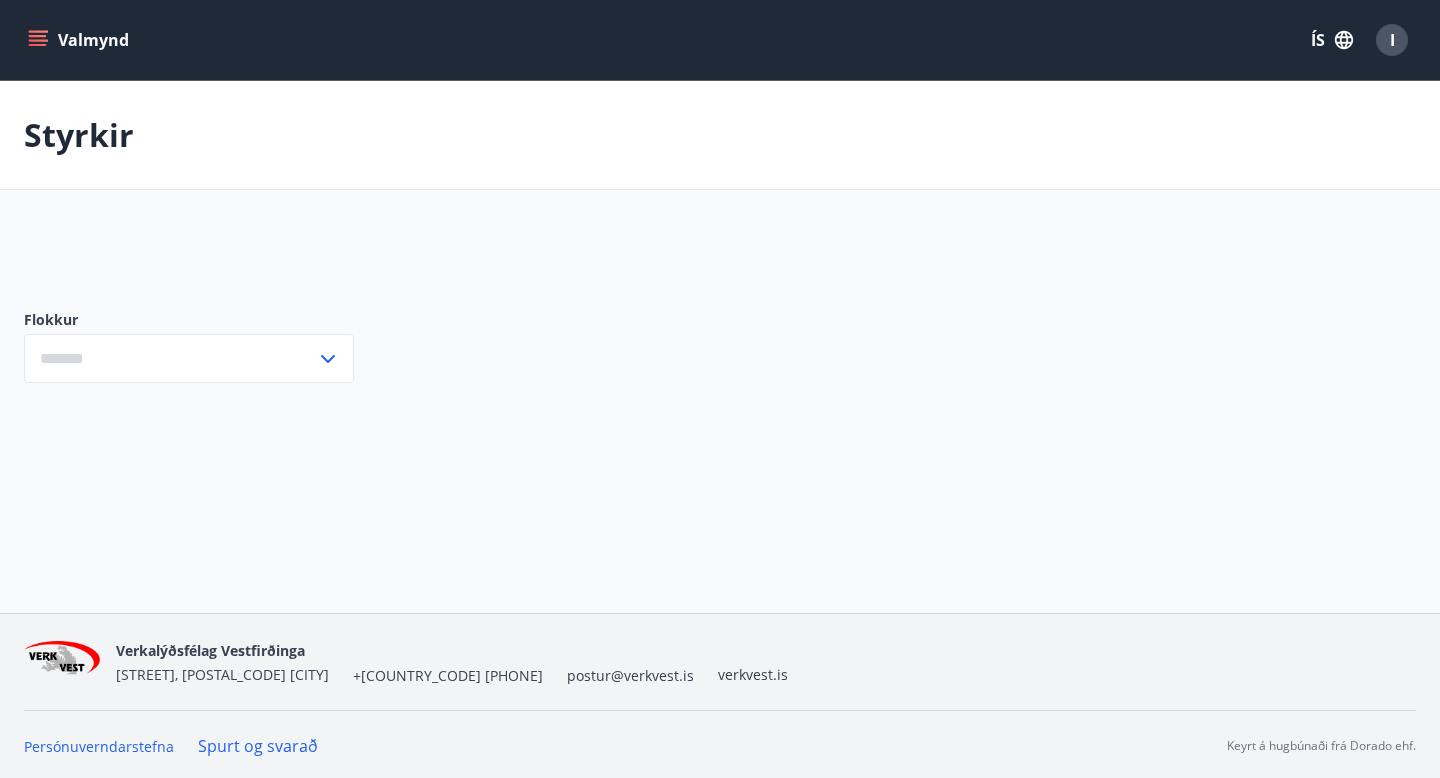 type on "***" 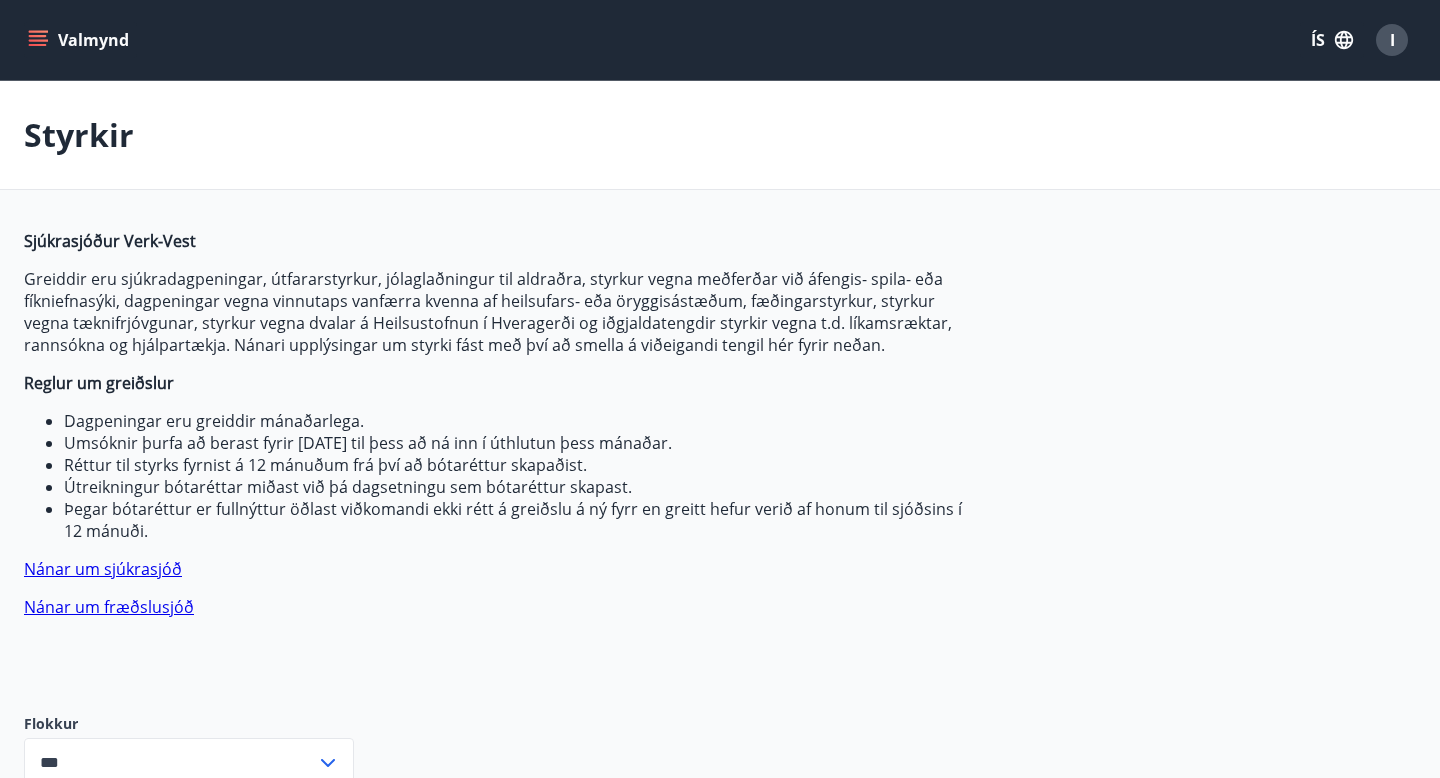 click on "Valmynd ÍS I" at bounding box center (720, 40) 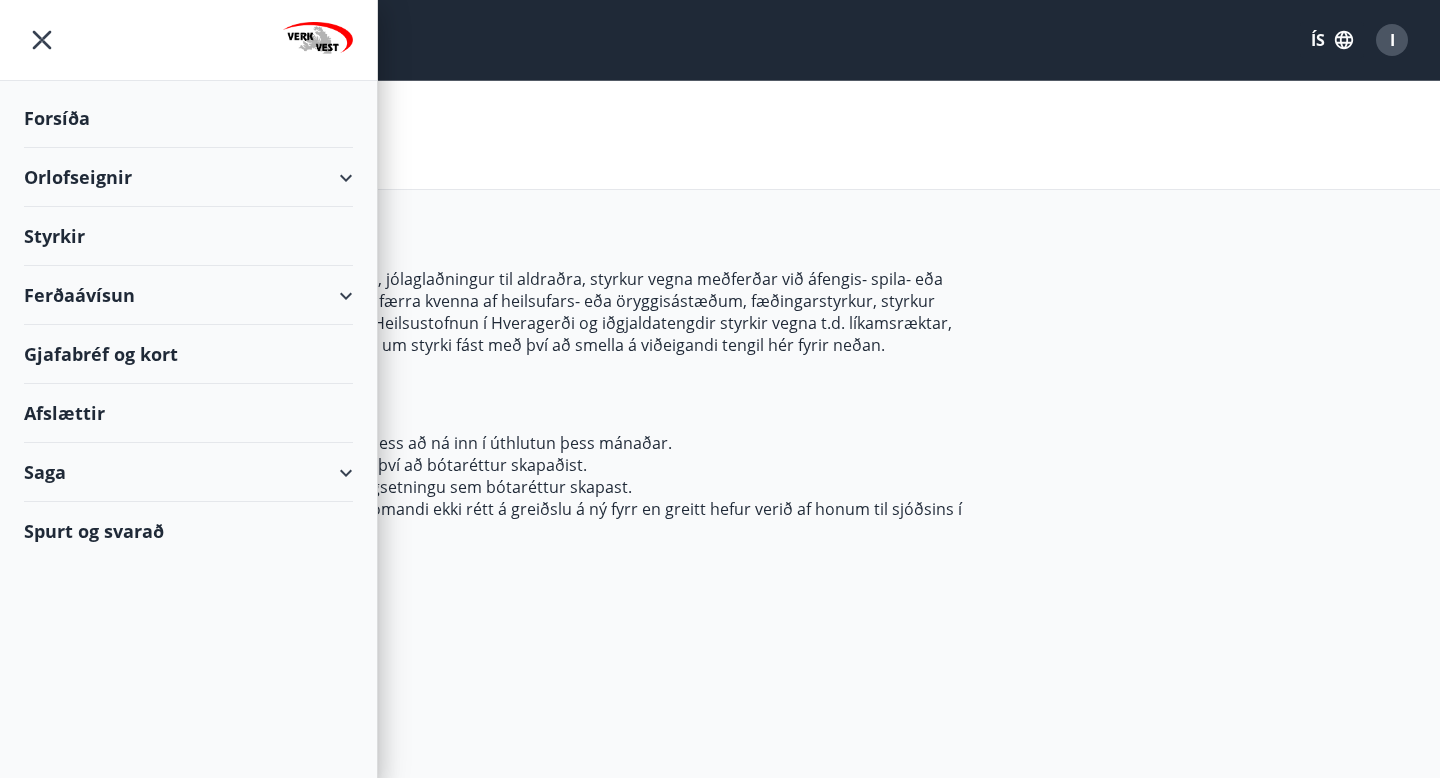 click on "Forsíða" at bounding box center (188, 118) 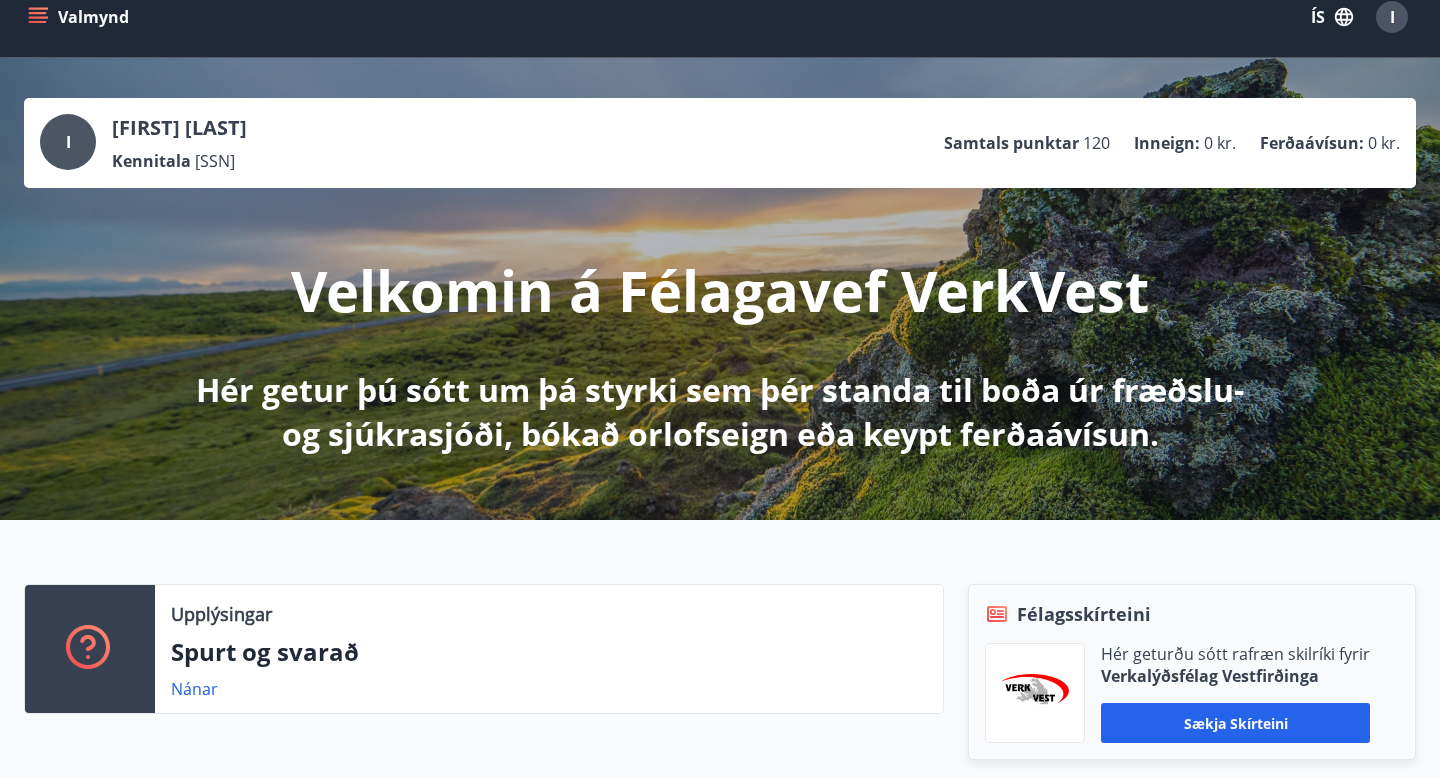 scroll, scrollTop: 6, scrollLeft: 0, axis: vertical 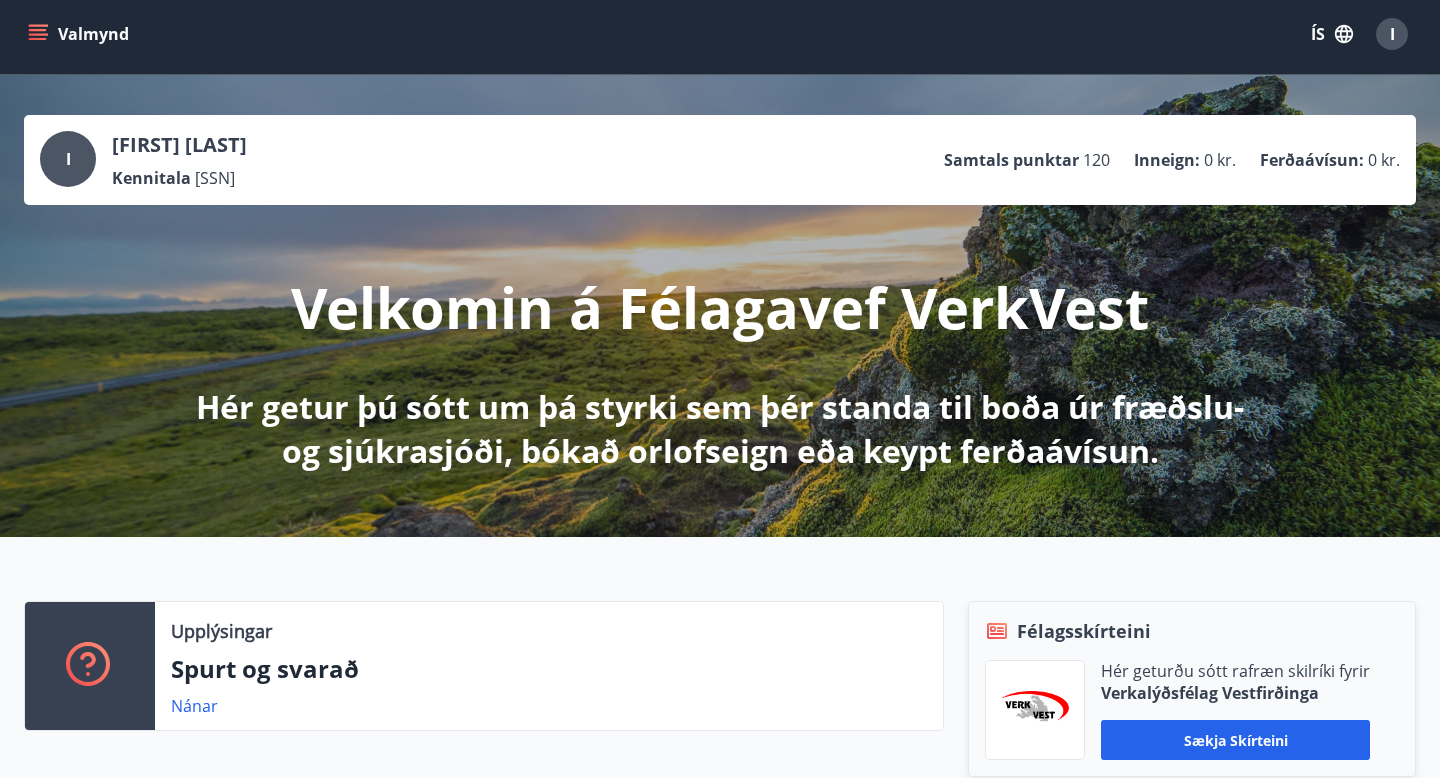 click on "I Ivana Hamasová Kennitala [SSN] Samtals punktar 120 Inneign : 0 kr. Ferðaávísun : 0 kr. Velkomin á Félagavef VerkVest Hér getur þú sótt um þá styrki sem þér standa til boða úr fræðslu- og sjúkrasjóði, bókað orlofseign eða keypt ferðaávísun." at bounding box center (720, 306) 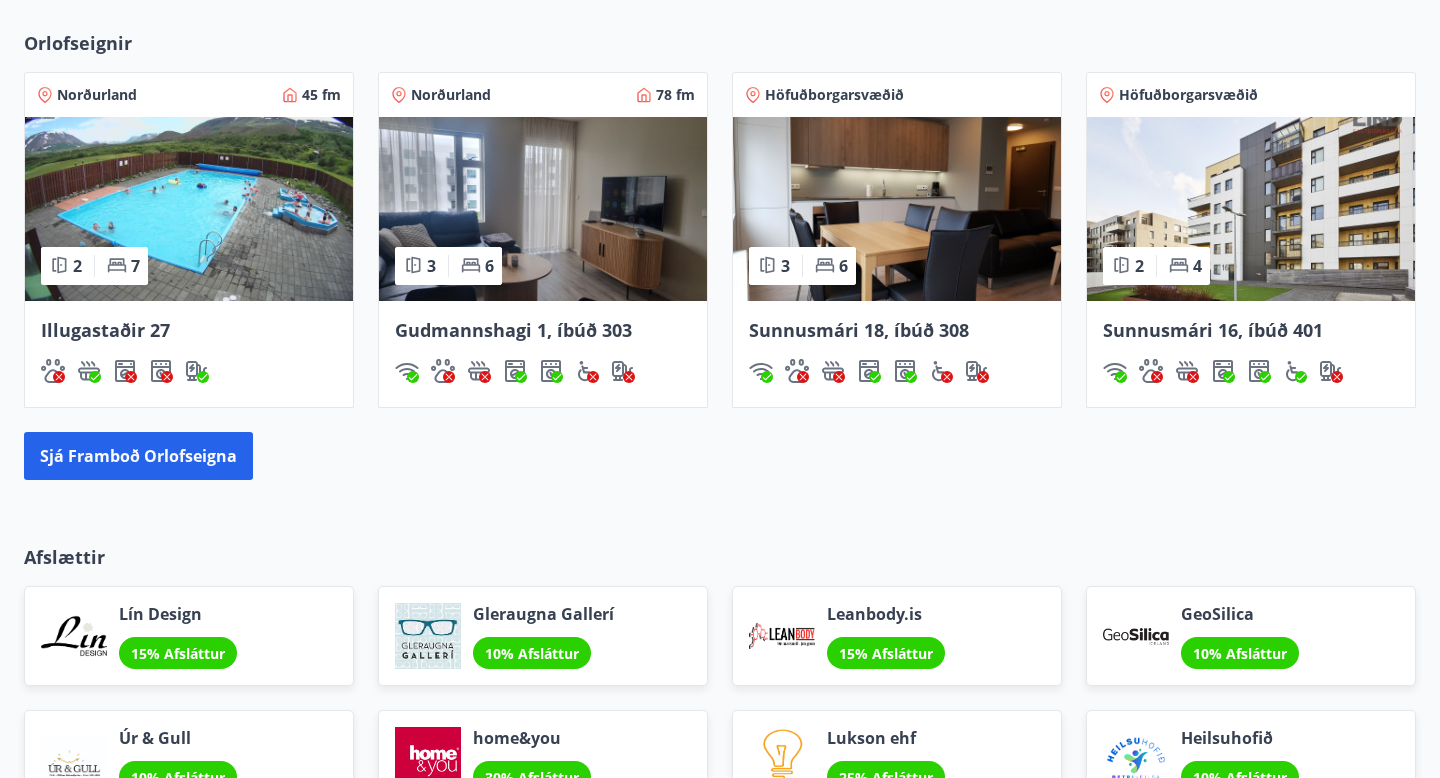 scroll, scrollTop: 1563, scrollLeft: 0, axis: vertical 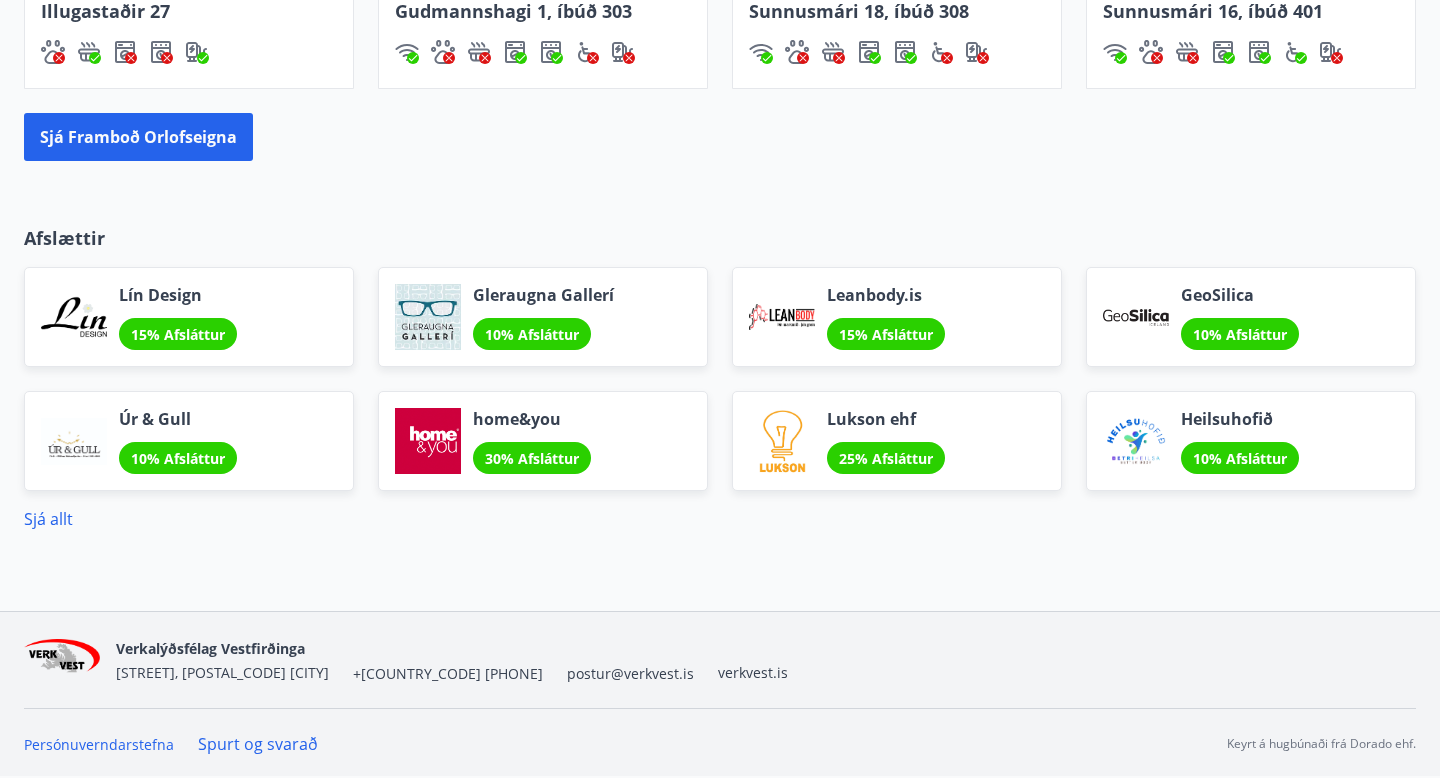 click on "15% Afsláttur" at bounding box center [886, 334] 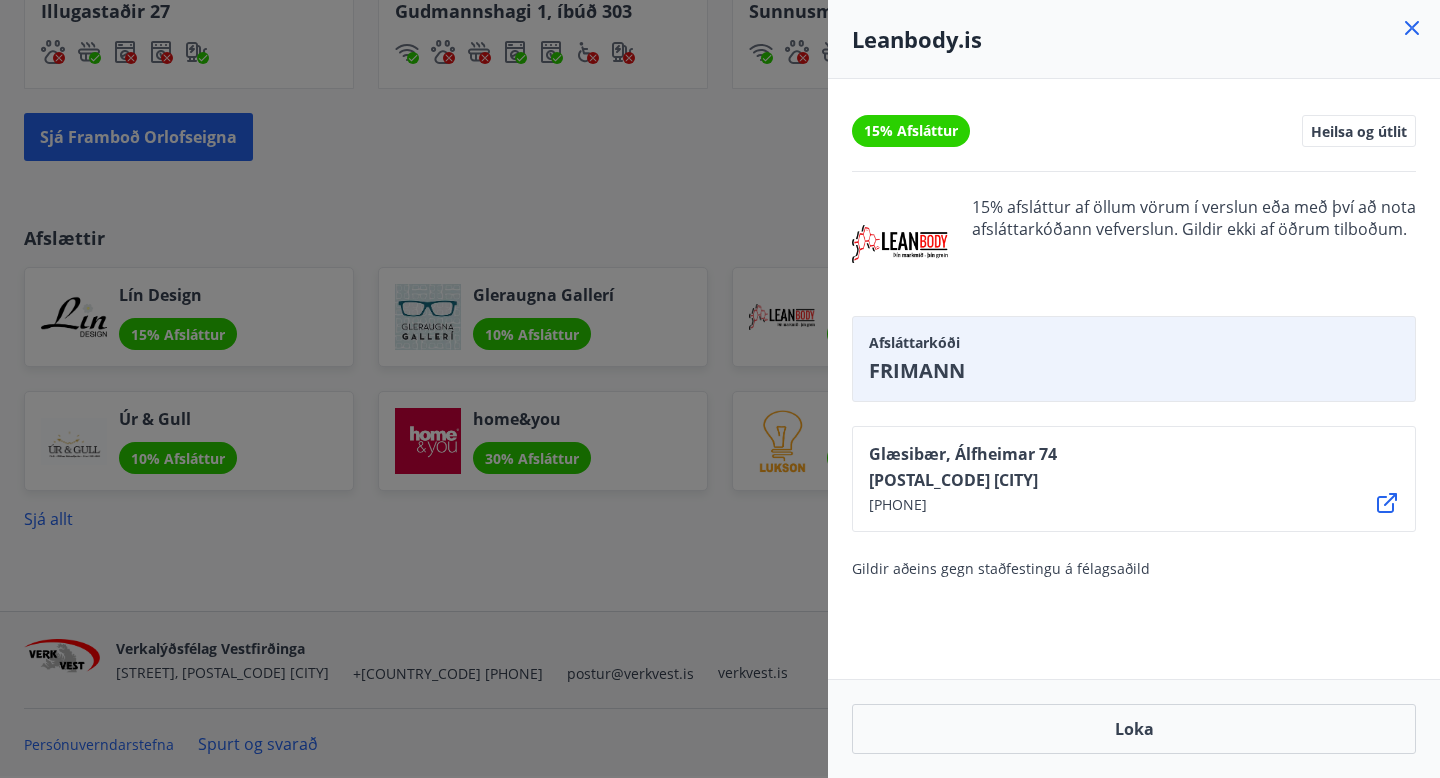 click at bounding box center (720, 389) 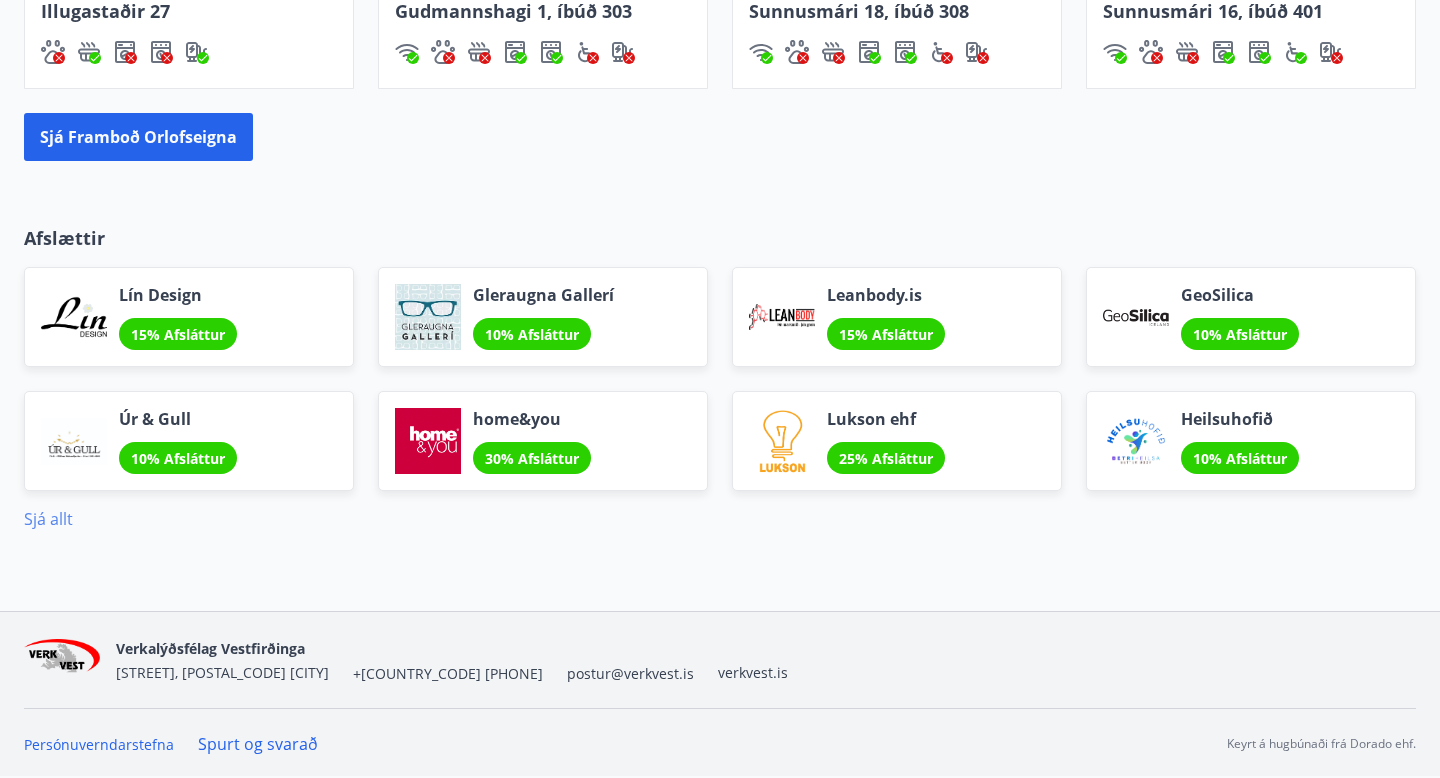 click on "Sjá allt" at bounding box center [48, 519] 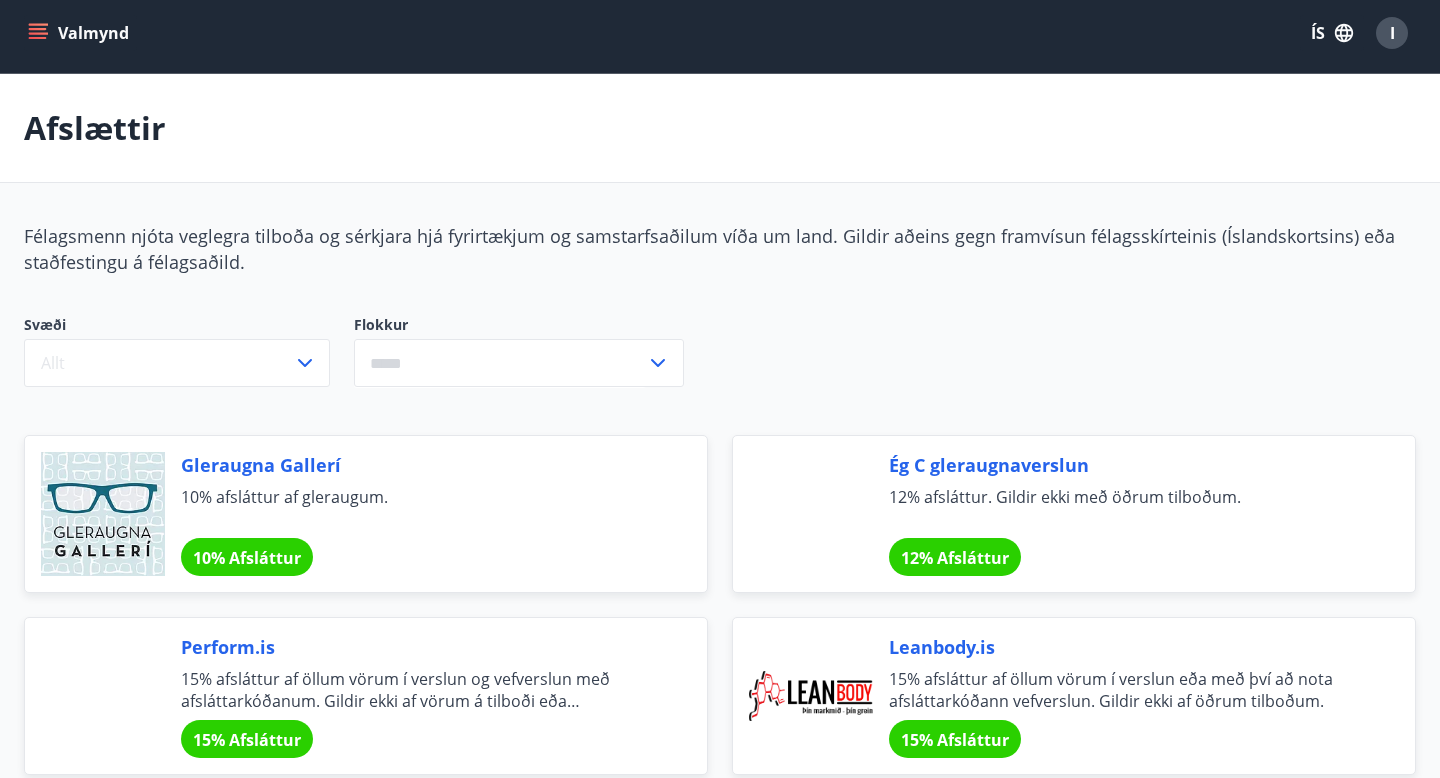 scroll, scrollTop: 0, scrollLeft: 0, axis: both 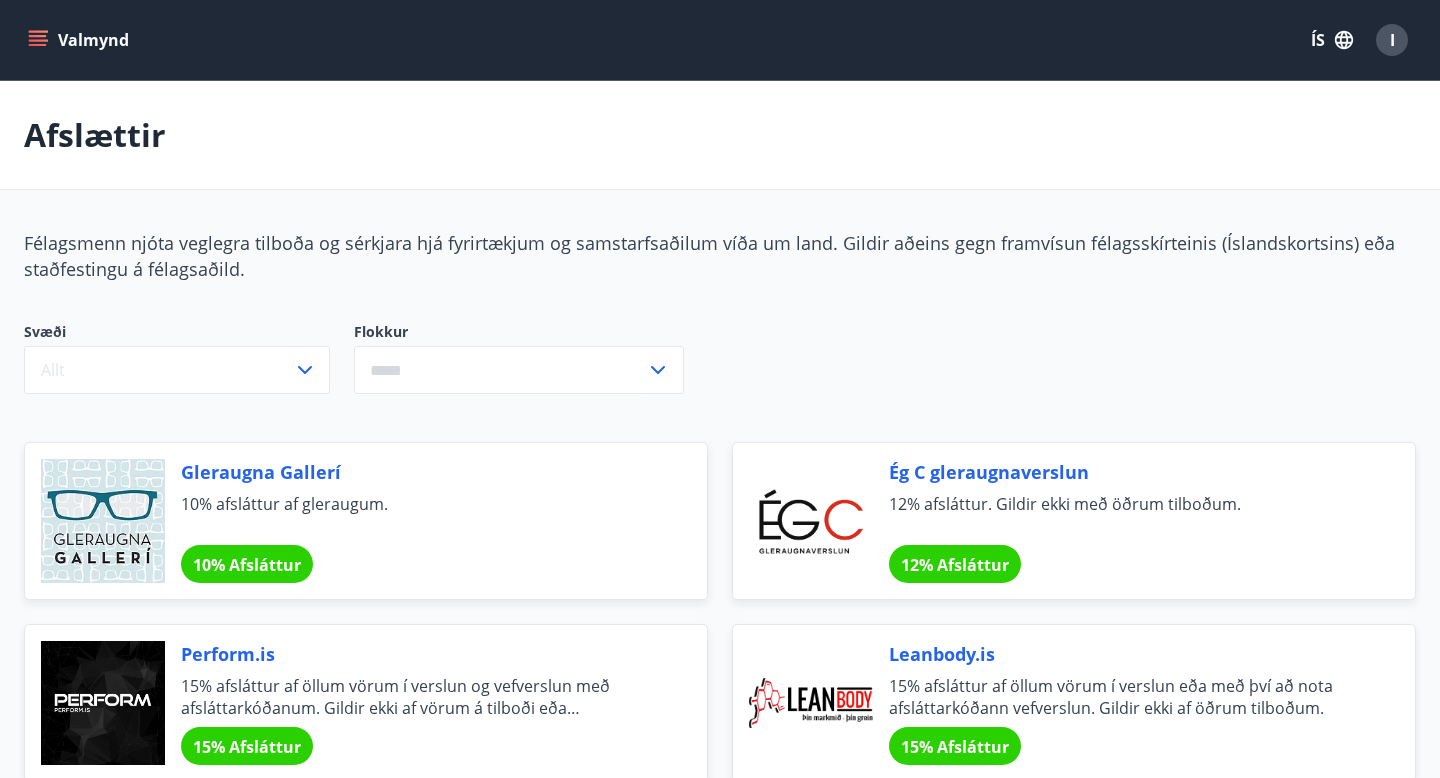 click on "Valmynd" at bounding box center [80, 40] 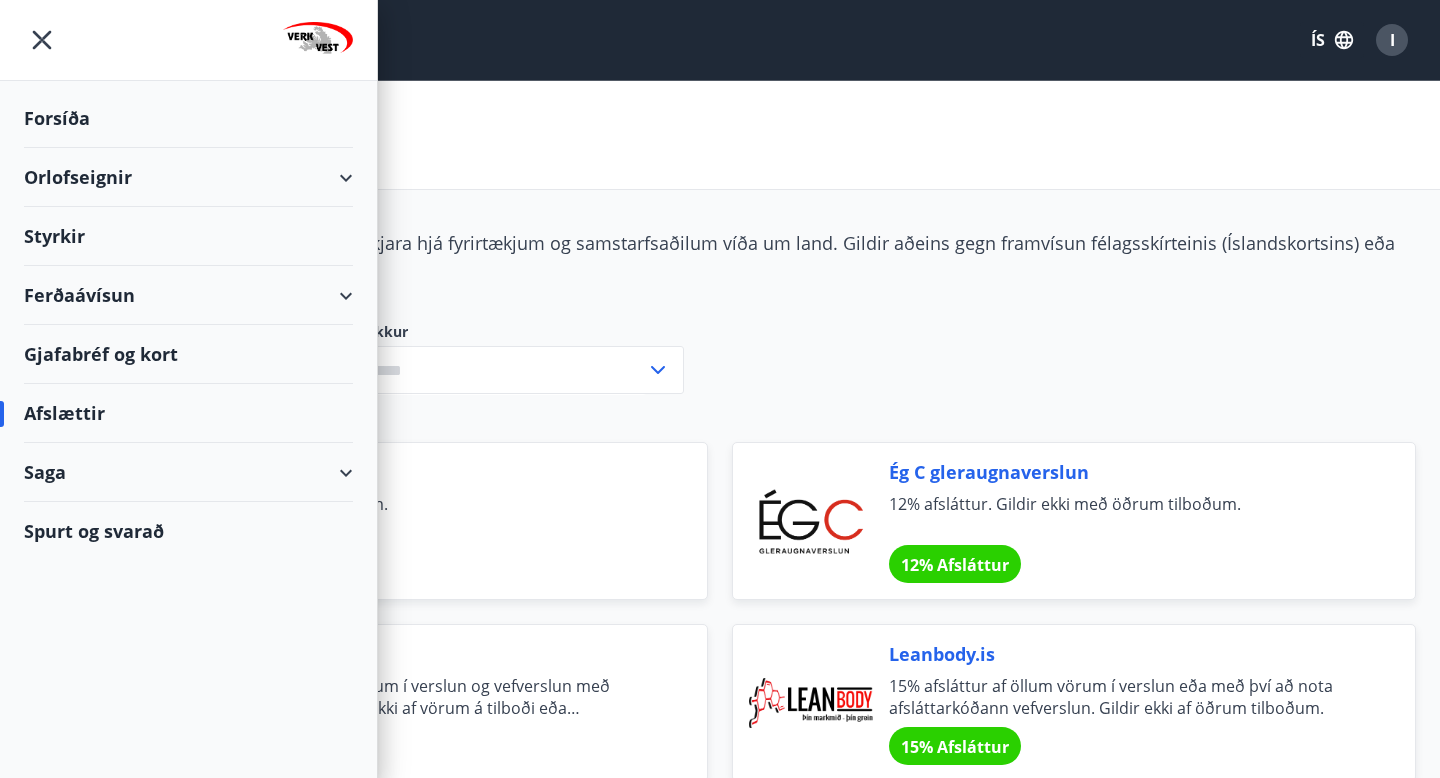 click on "Forsíða" at bounding box center [188, 118] 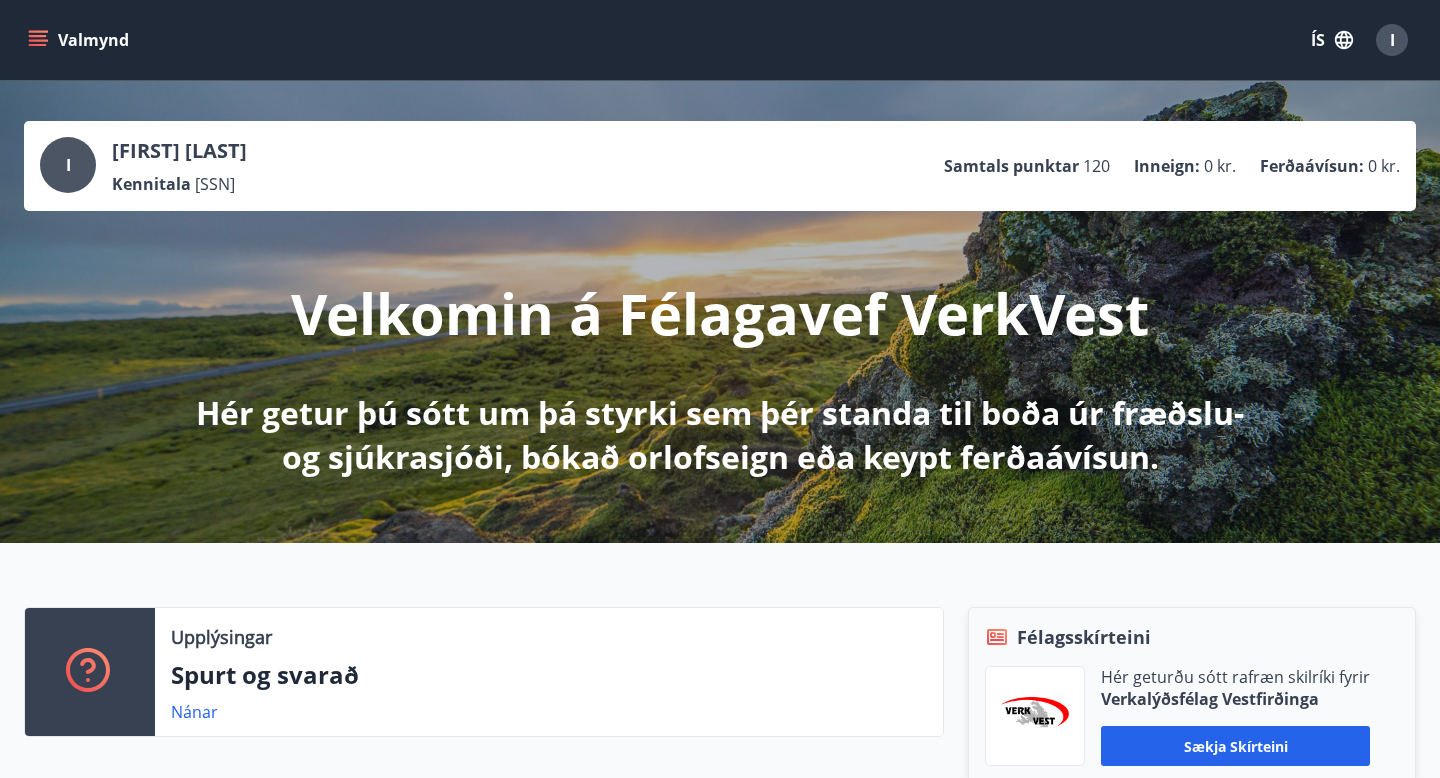 click on "ÍS" at bounding box center (1332, 40) 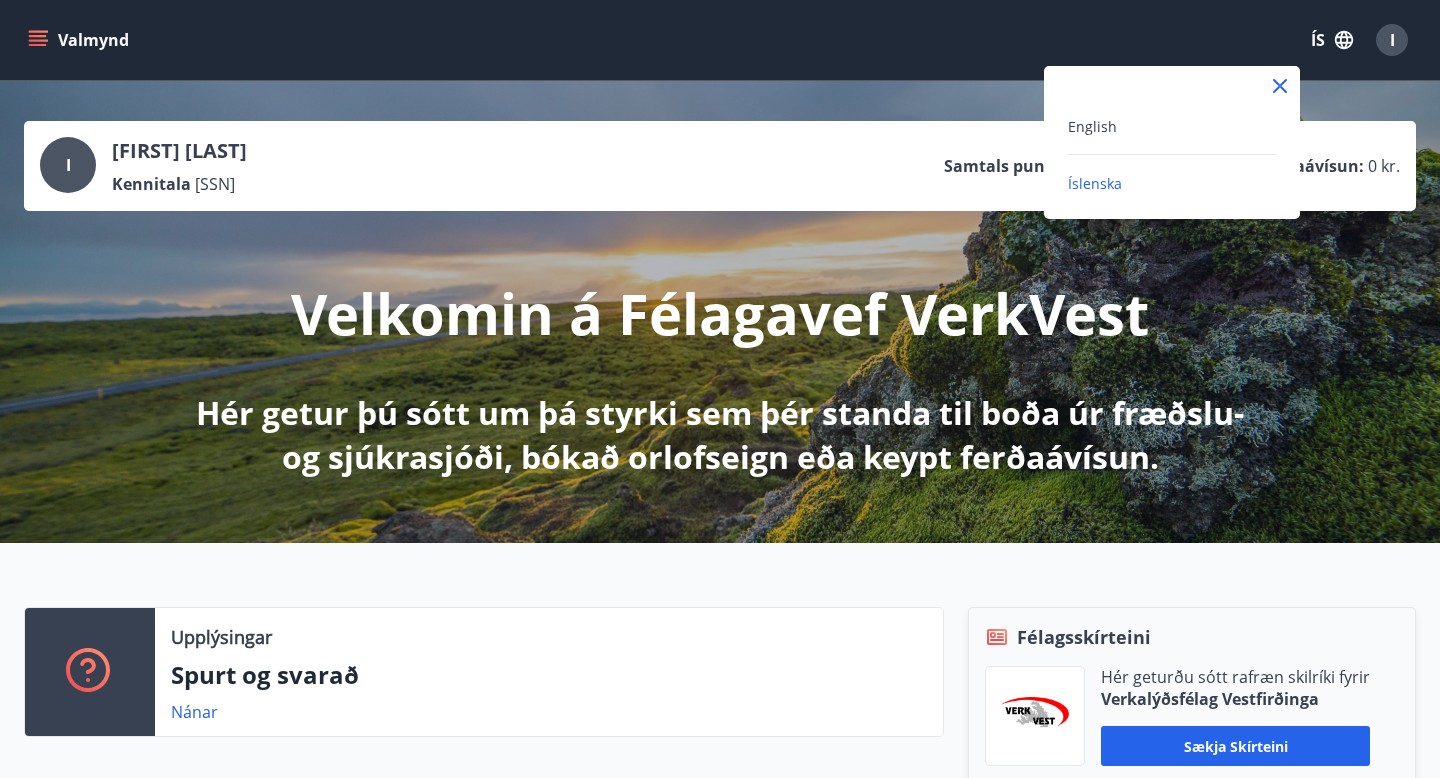 click on "English" at bounding box center (1172, 126) 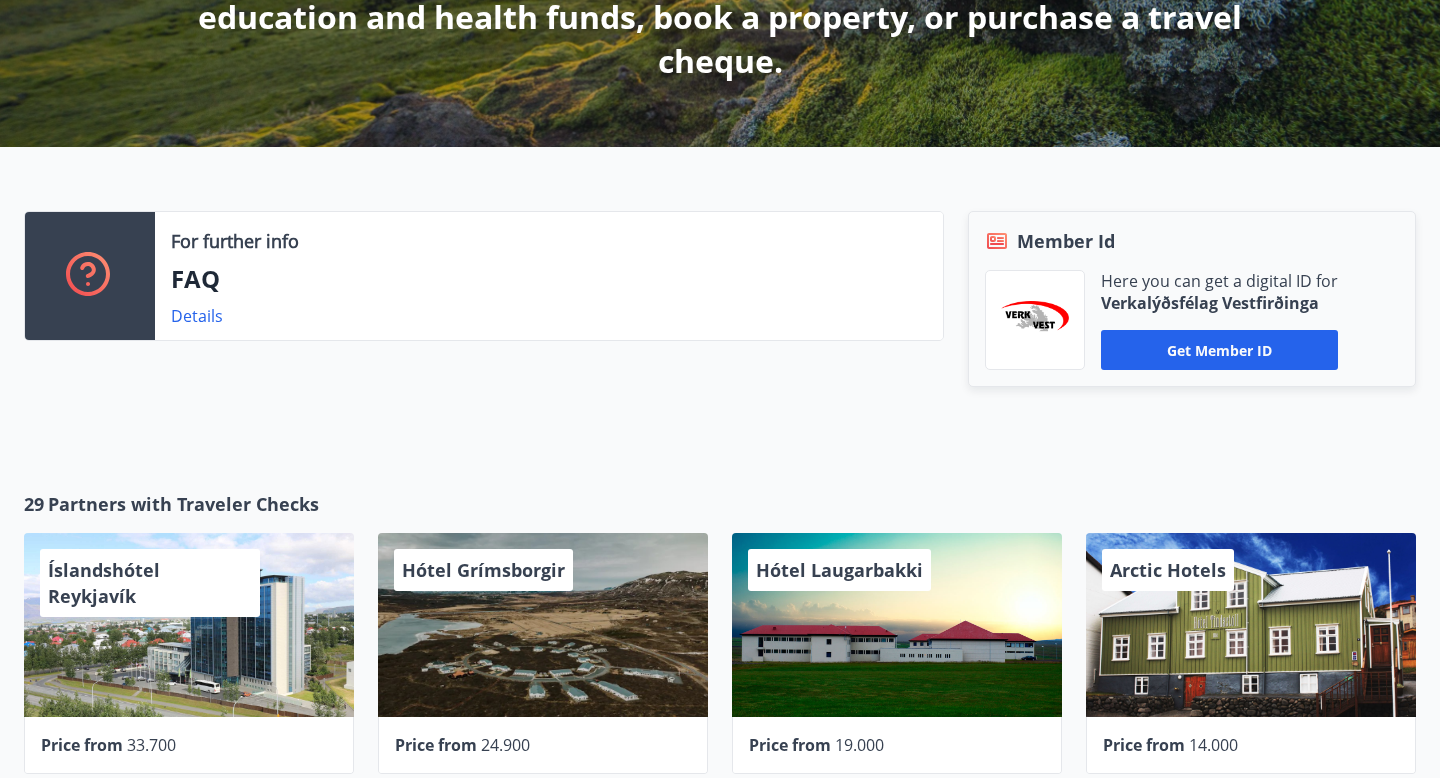 scroll, scrollTop: 450, scrollLeft: 0, axis: vertical 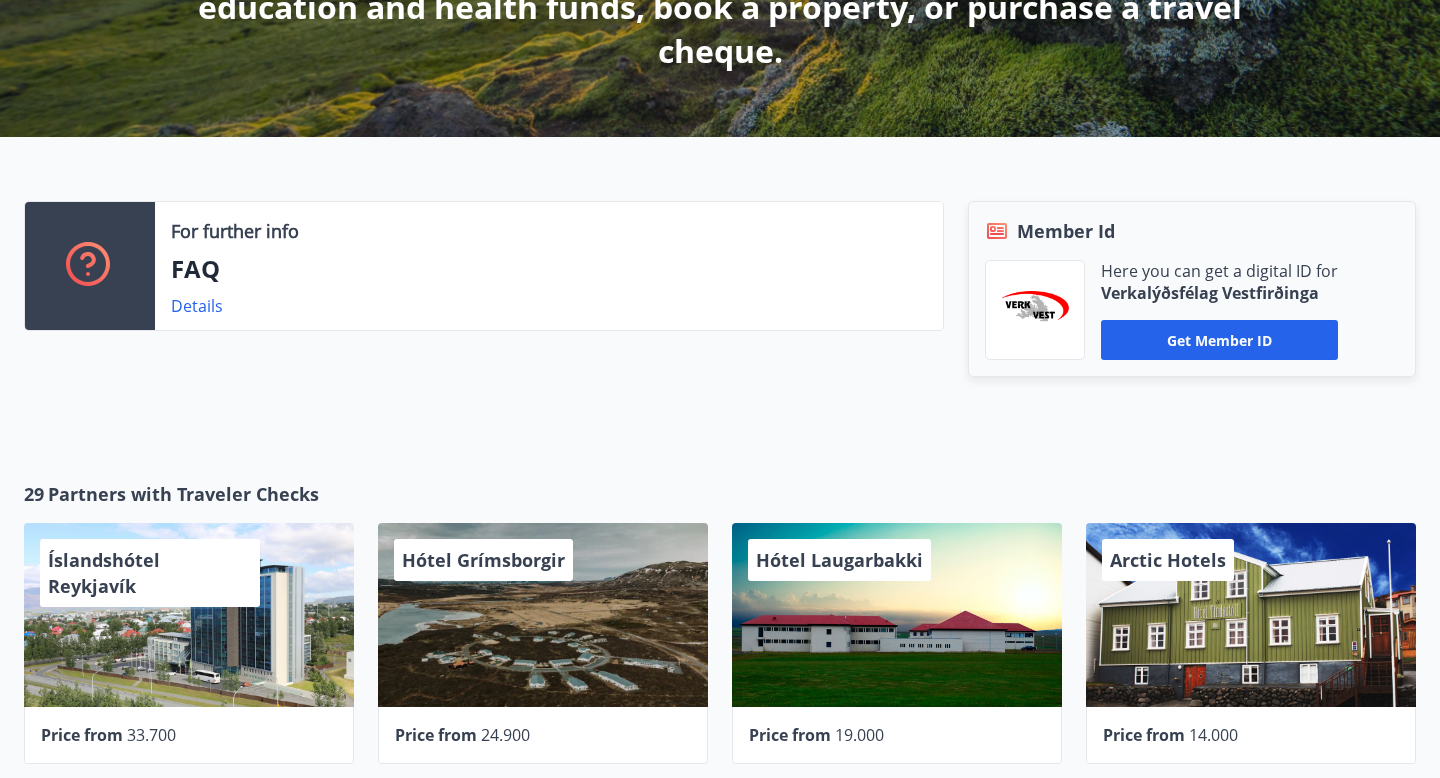 click on "Details" at bounding box center (549, 306) 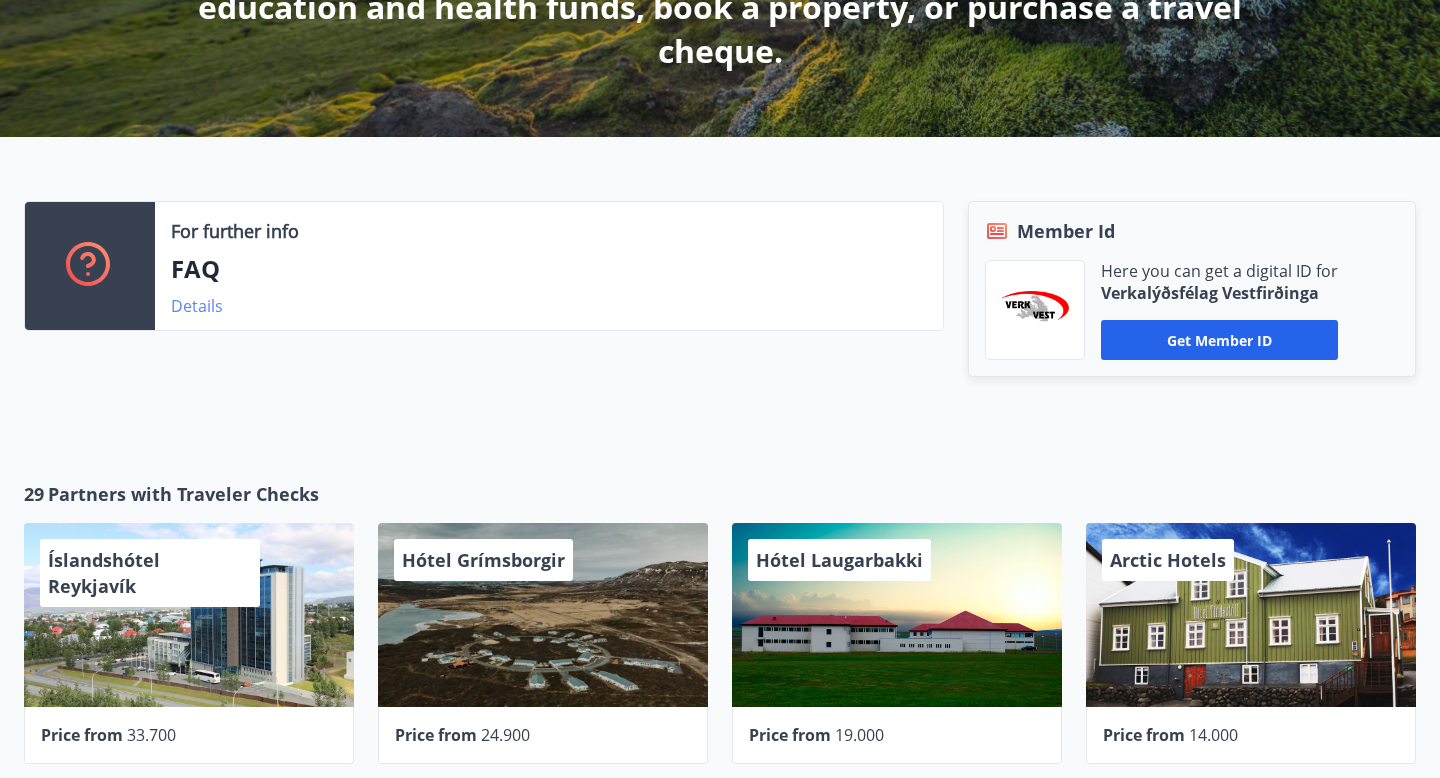 click on "Details" at bounding box center (197, 306) 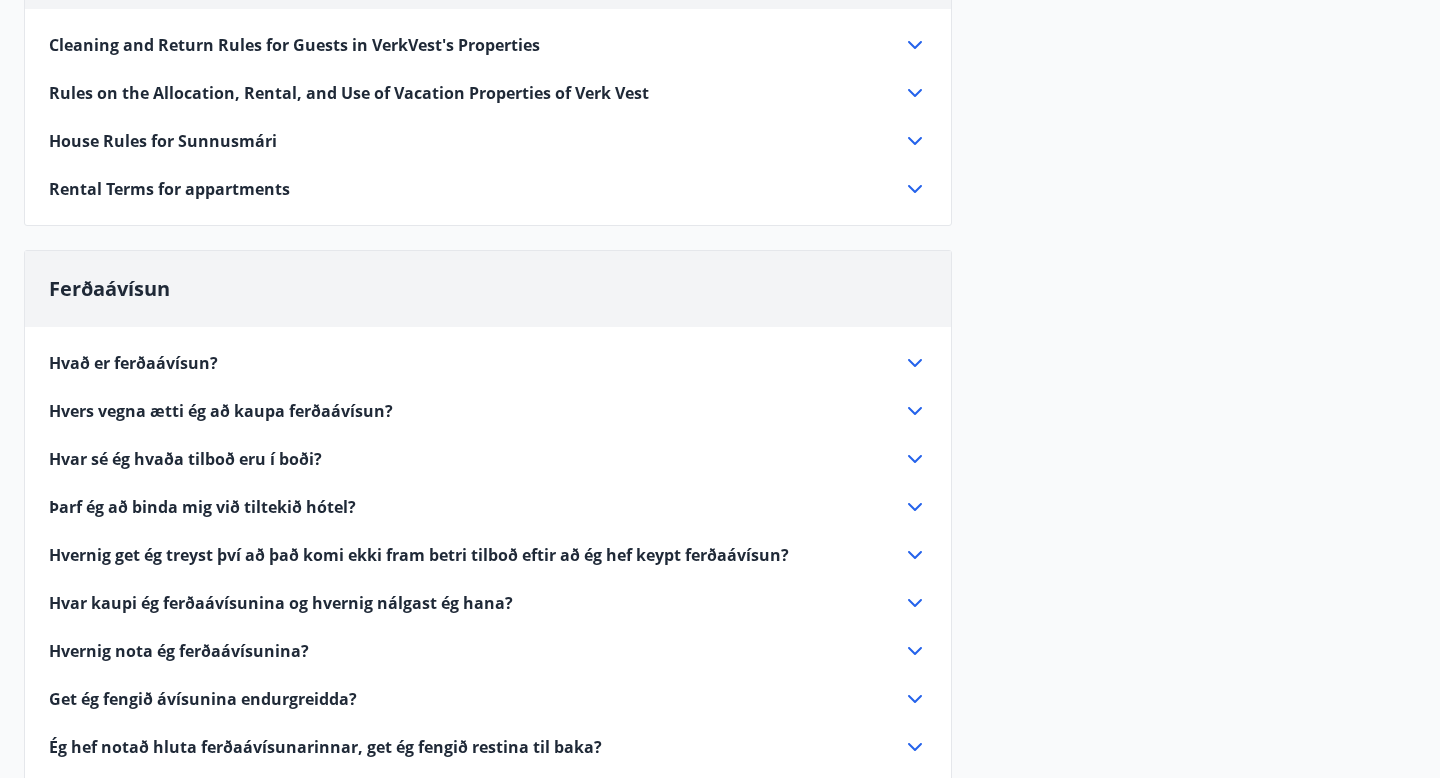 scroll, scrollTop: 0, scrollLeft: 0, axis: both 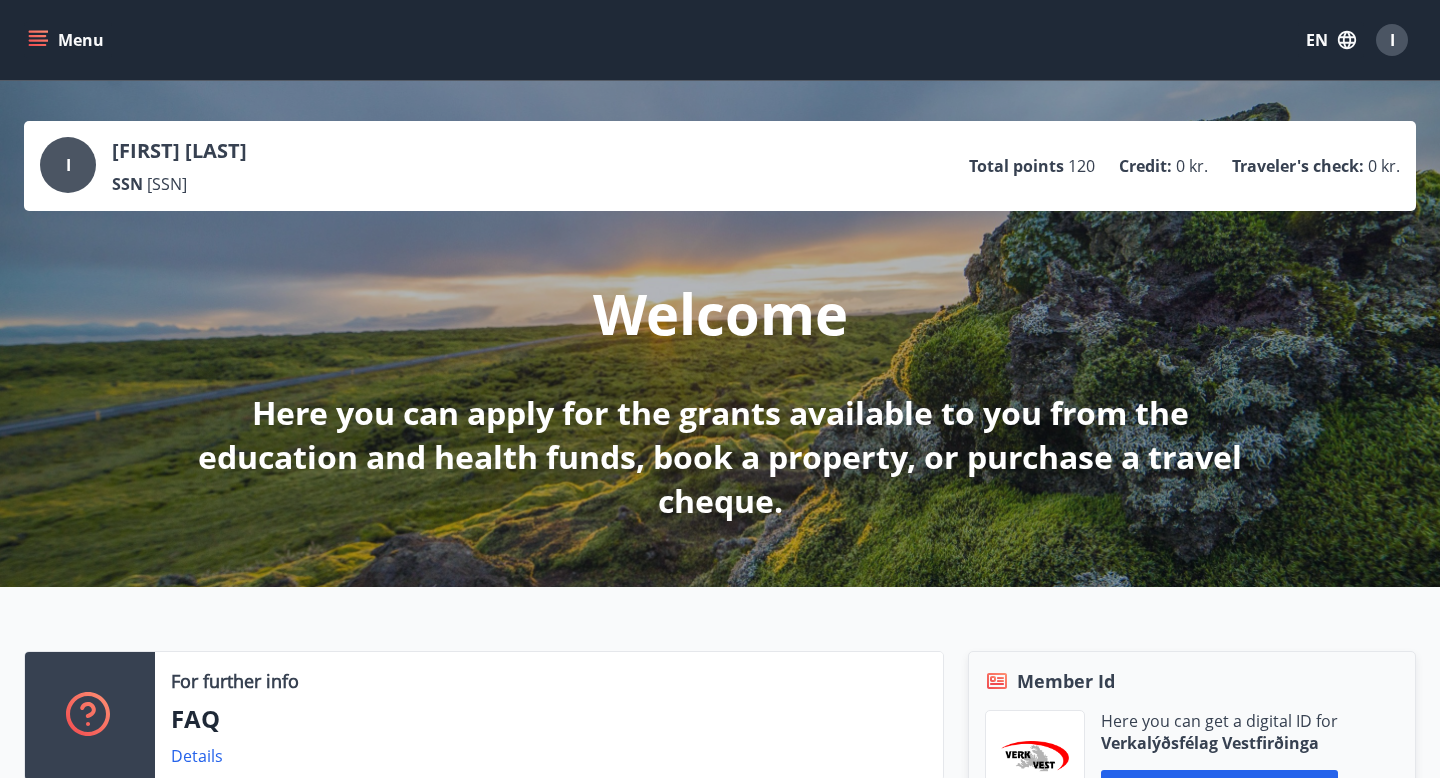 click 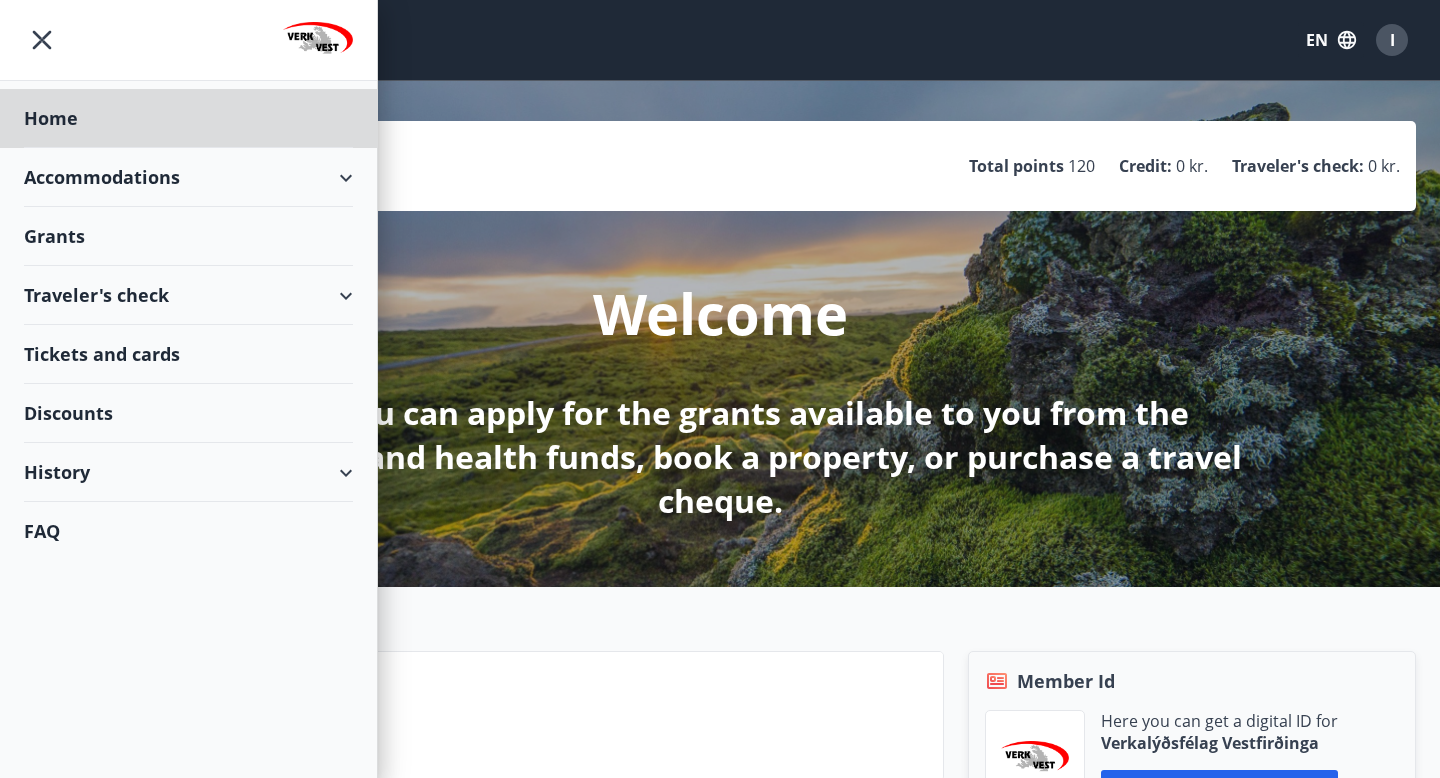 click on "Grants" at bounding box center [188, 118] 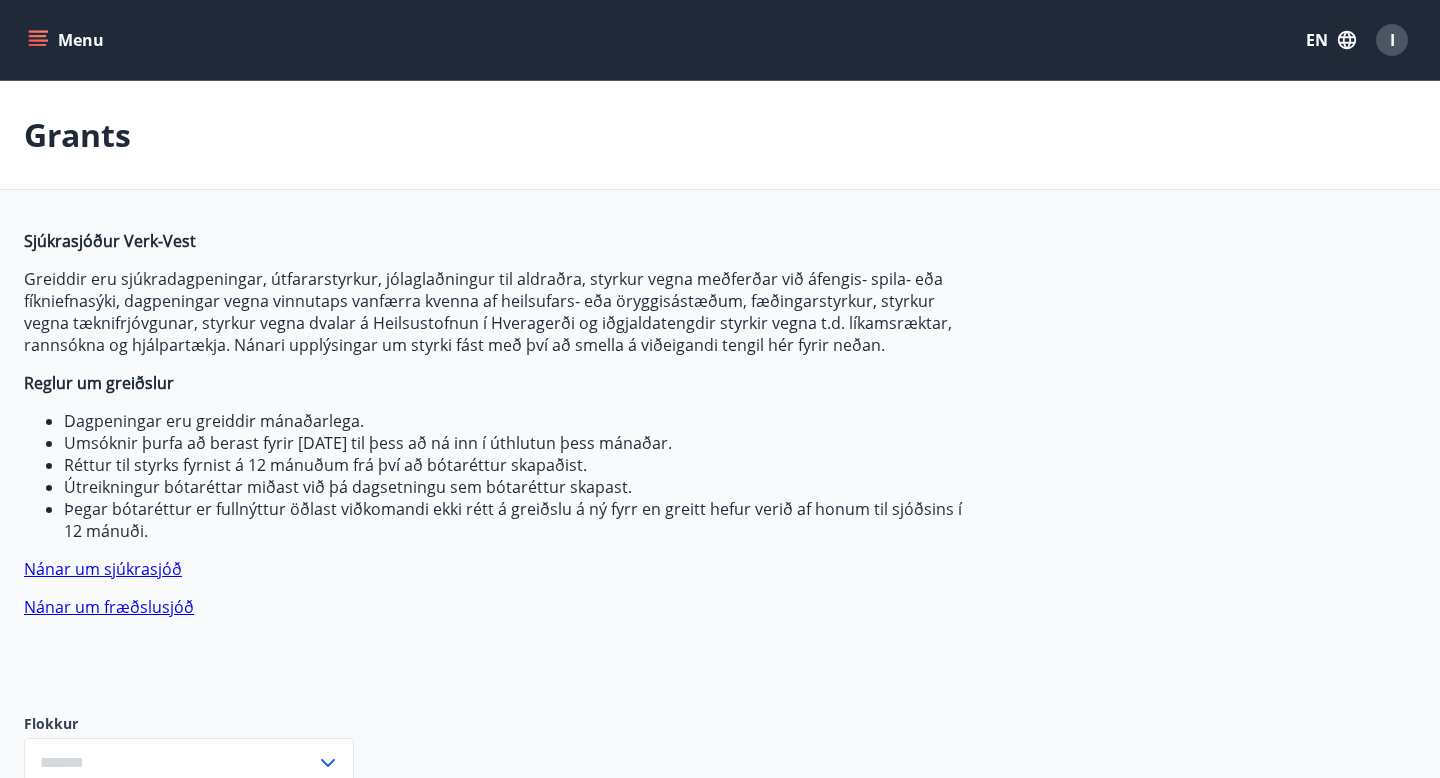 type on "***" 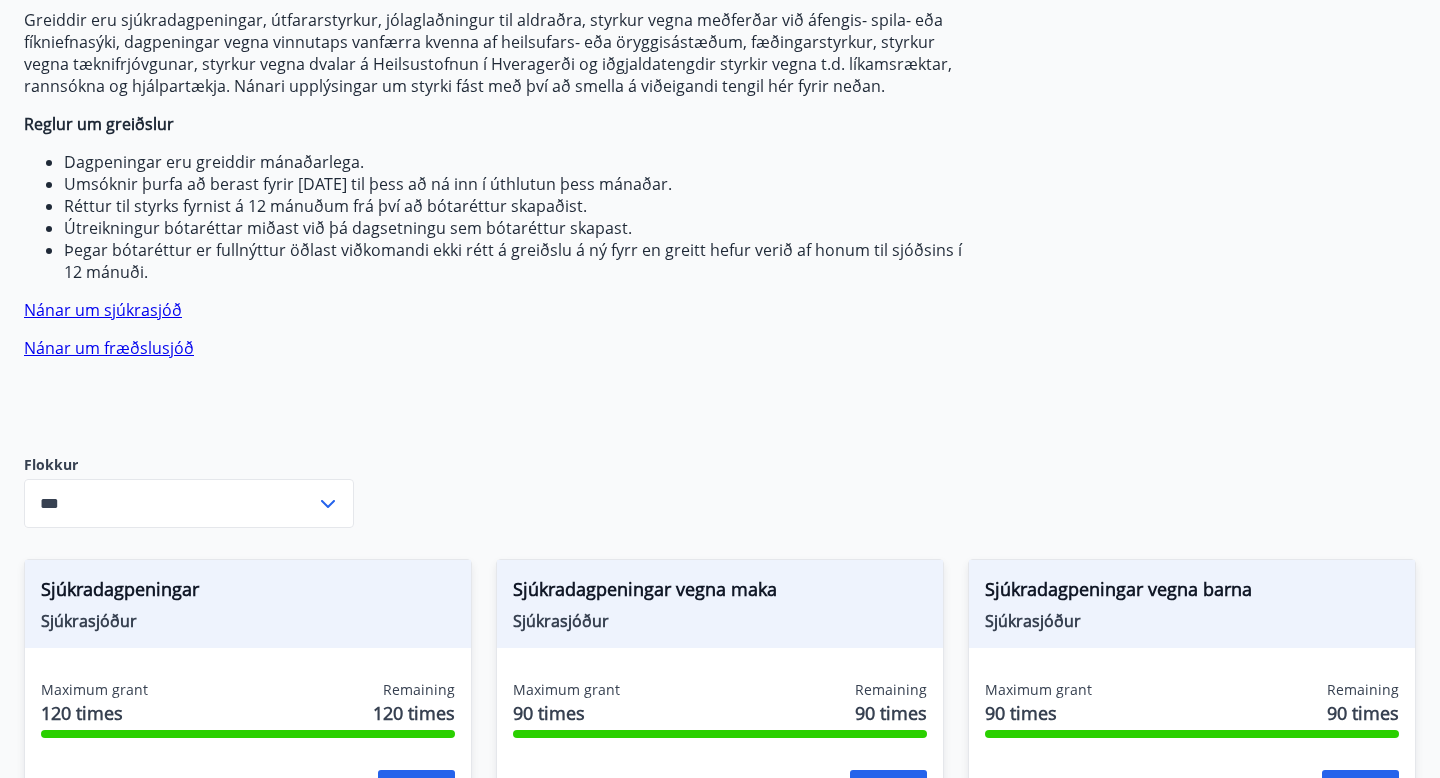 scroll, scrollTop: 0, scrollLeft: 0, axis: both 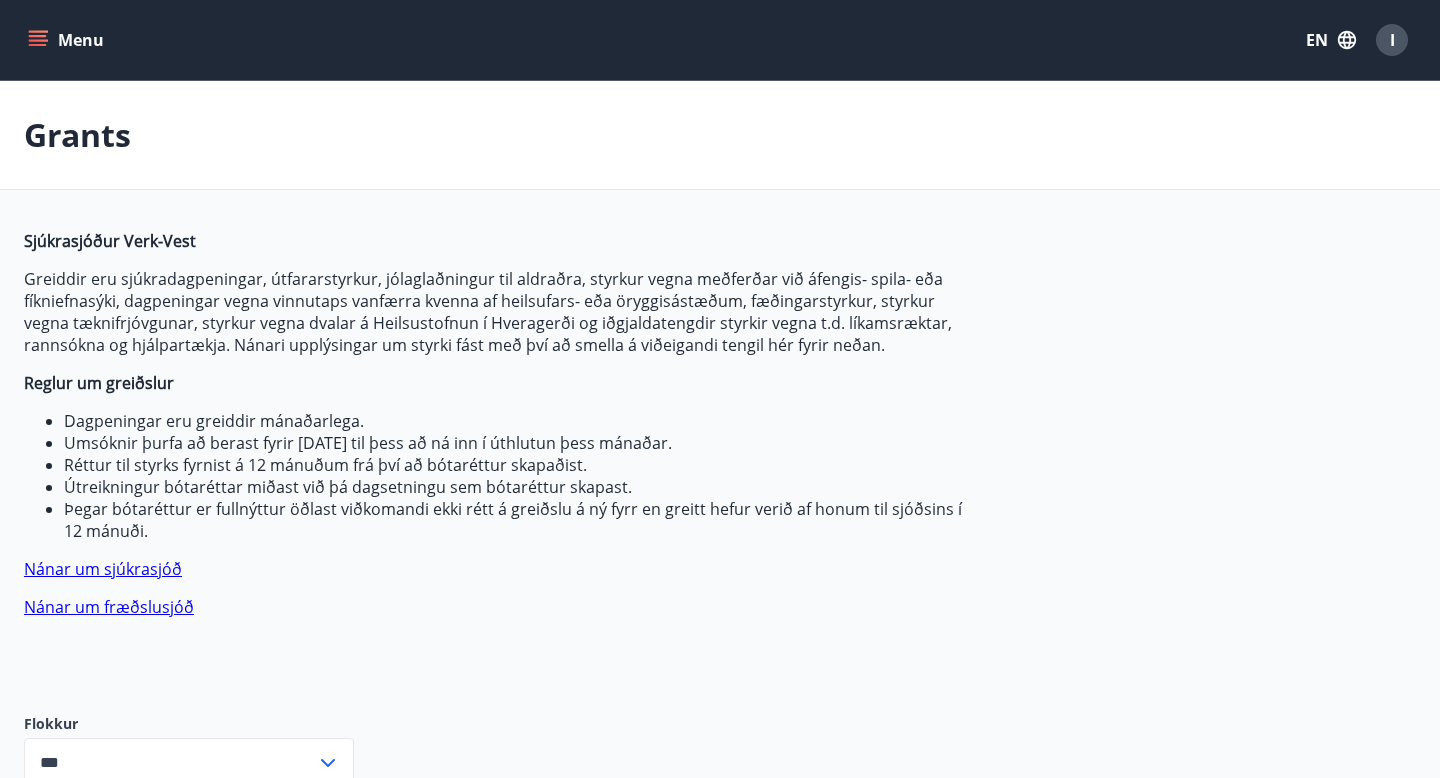 click 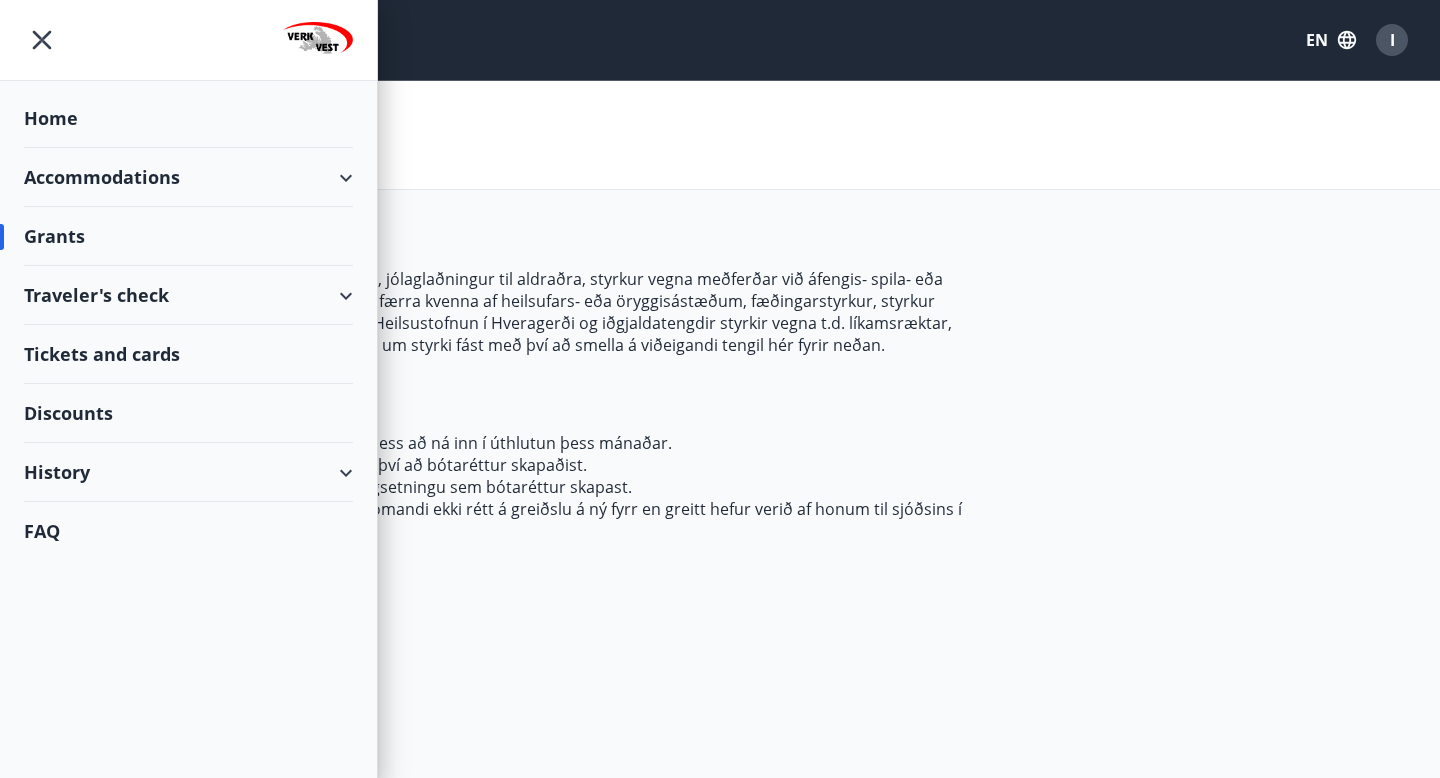 click on "Home" at bounding box center [188, 118] 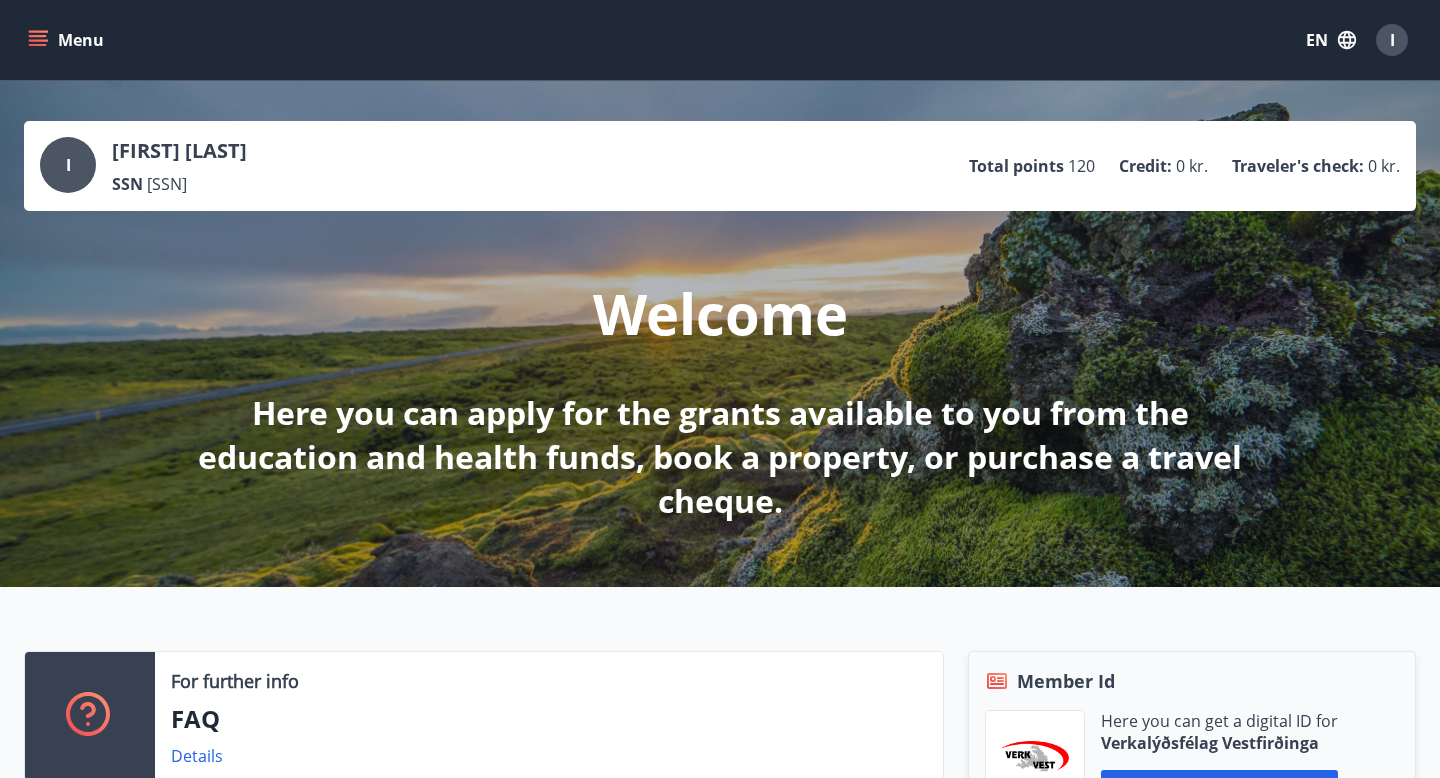 click on "I" at bounding box center (68, 165) 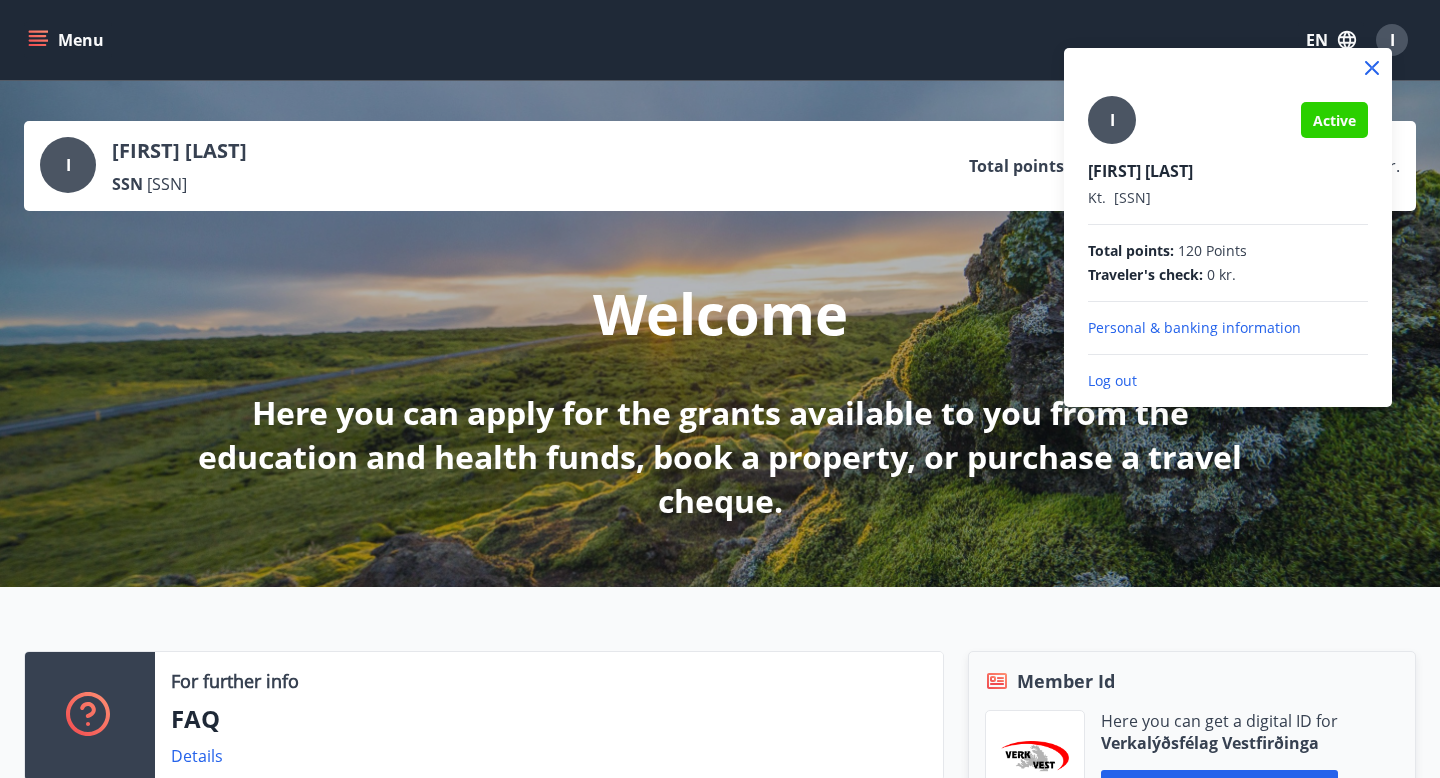 click at bounding box center (720, 389) 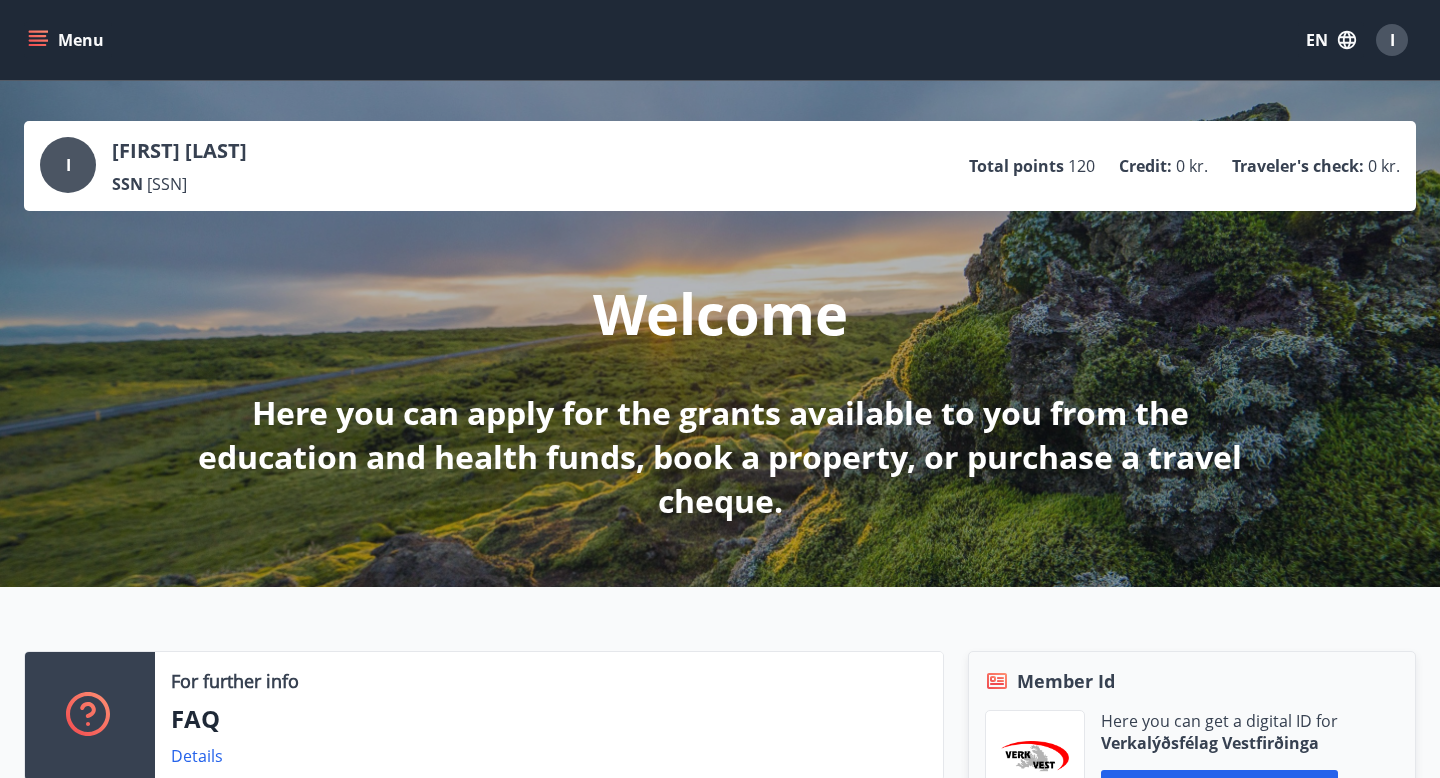 click on "[FIRST] [LAST]" at bounding box center (179, 151) 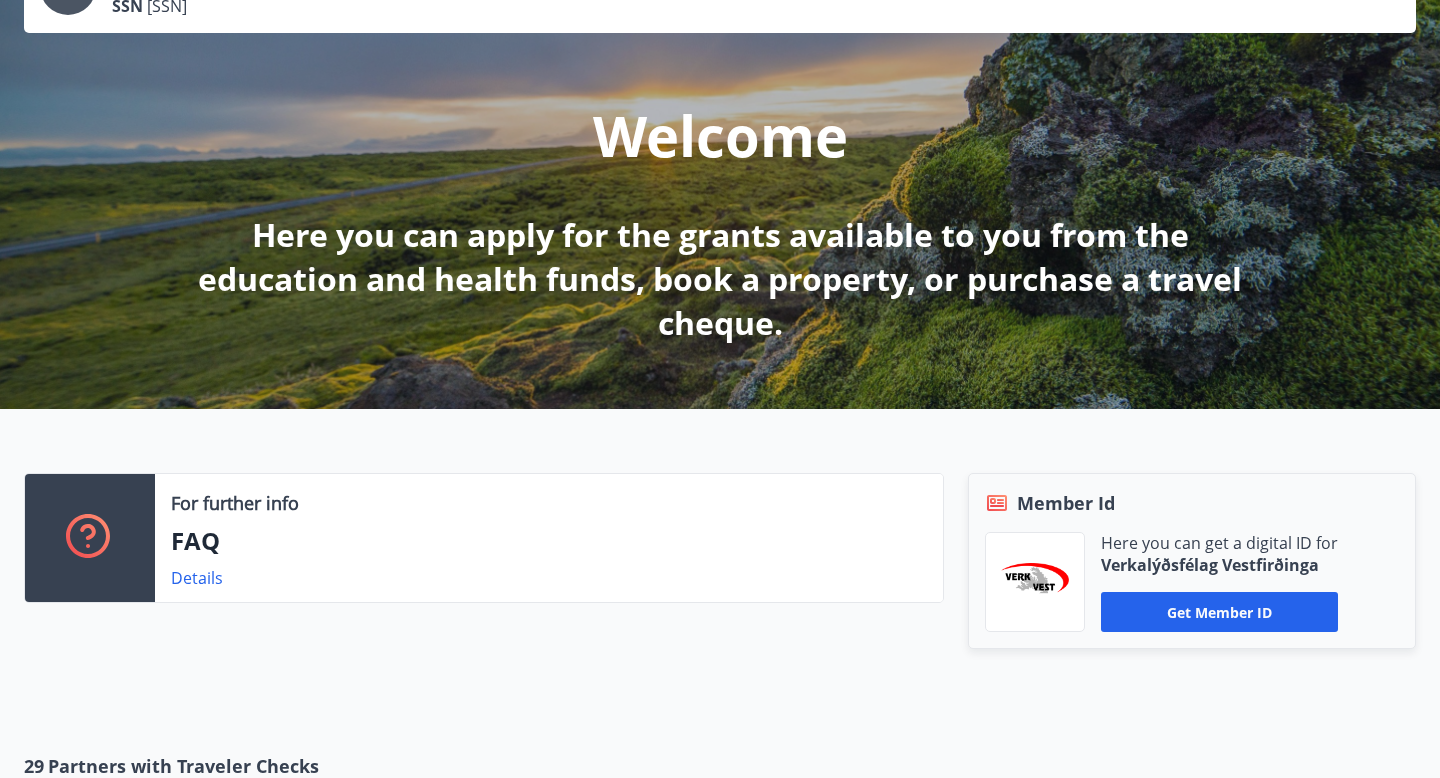 scroll, scrollTop: 0, scrollLeft: 0, axis: both 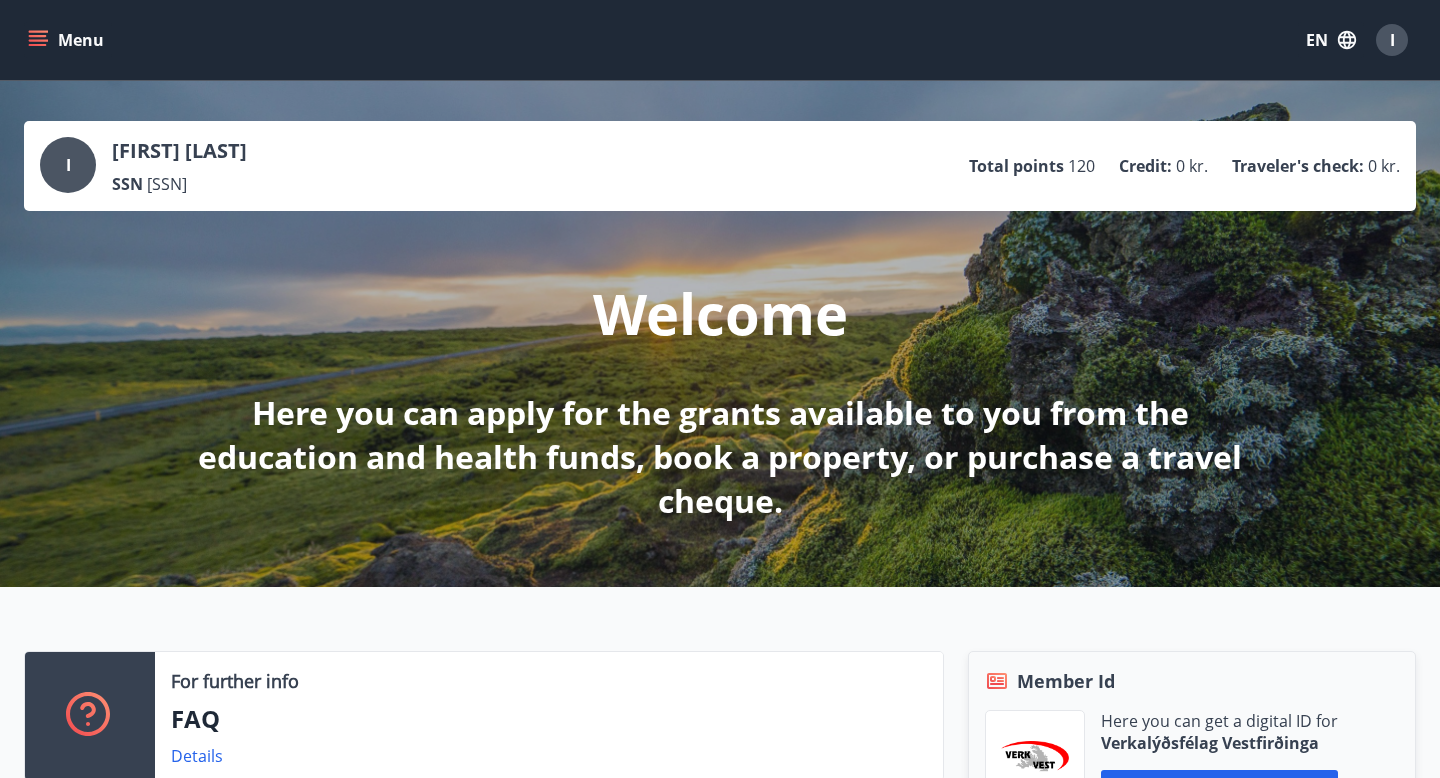 click on "Menu" at bounding box center (68, 40) 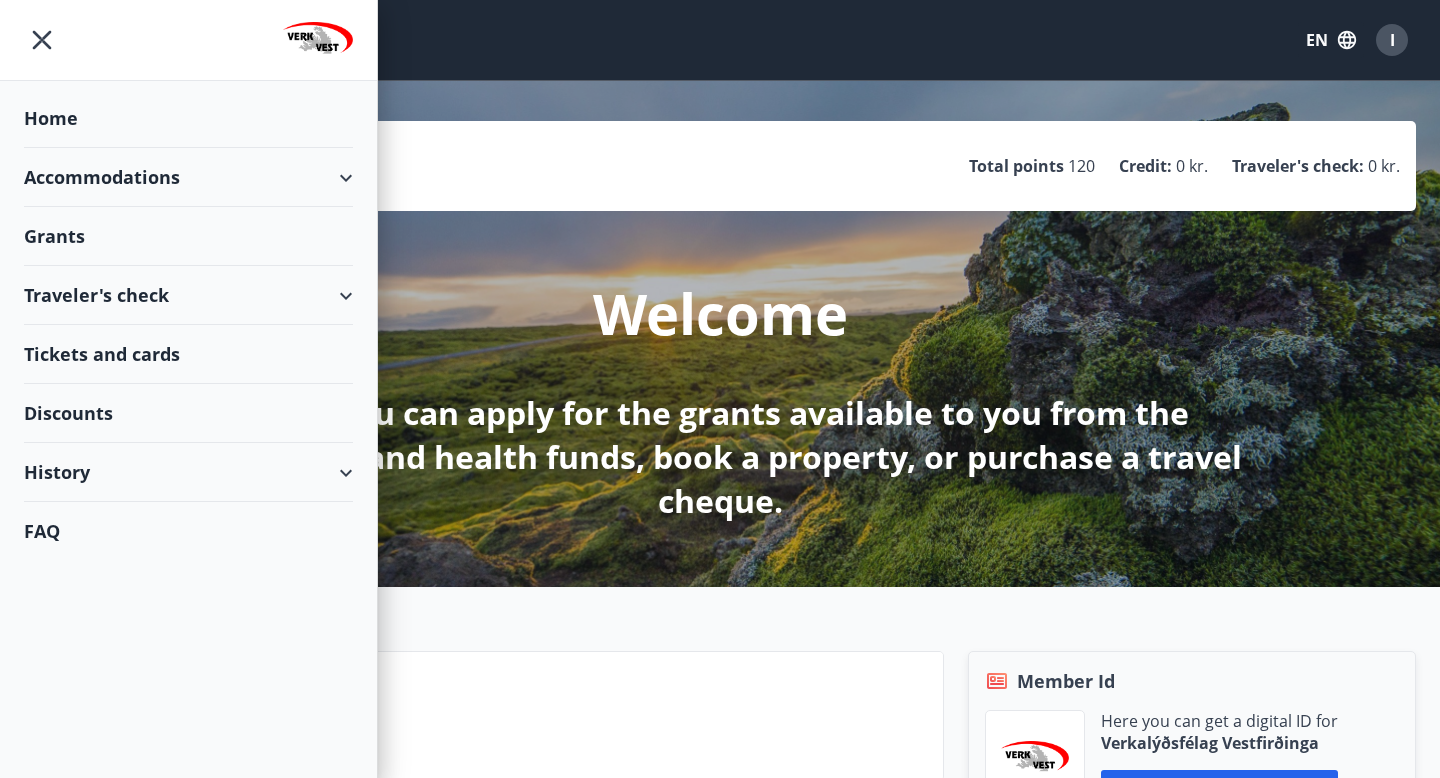 click on "History" at bounding box center [188, 472] 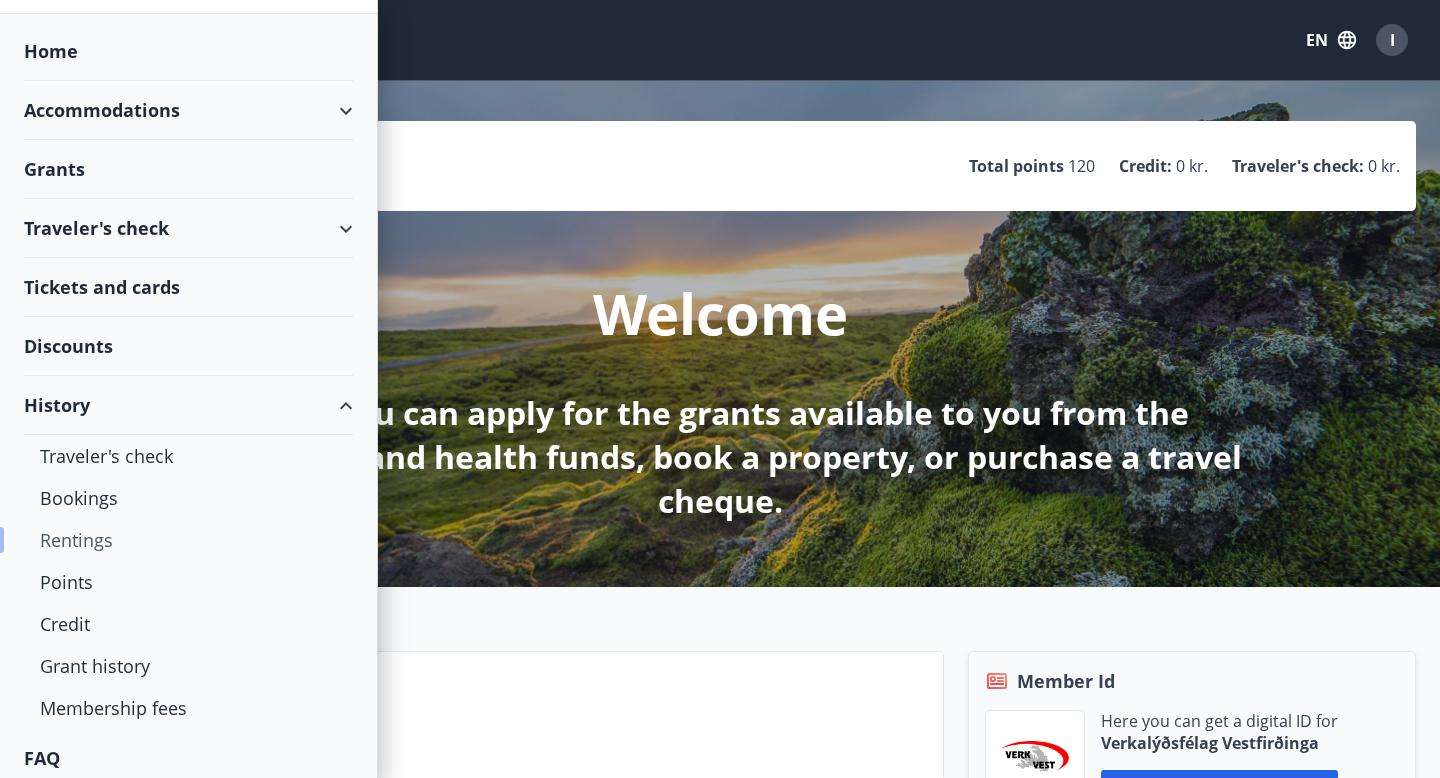 scroll, scrollTop: 76, scrollLeft: 0, axis: vertical 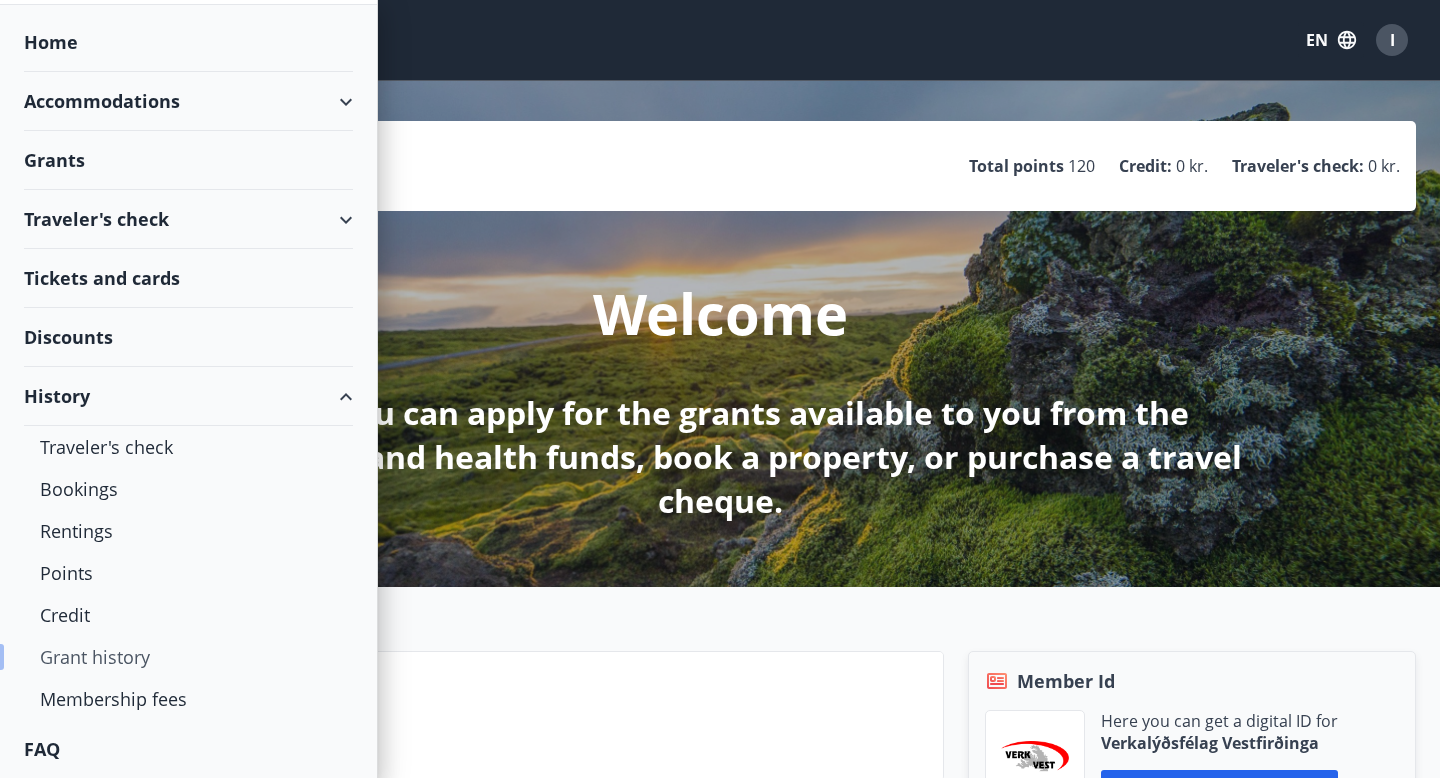 click on "Grant history" at bounding box center [188, 657] 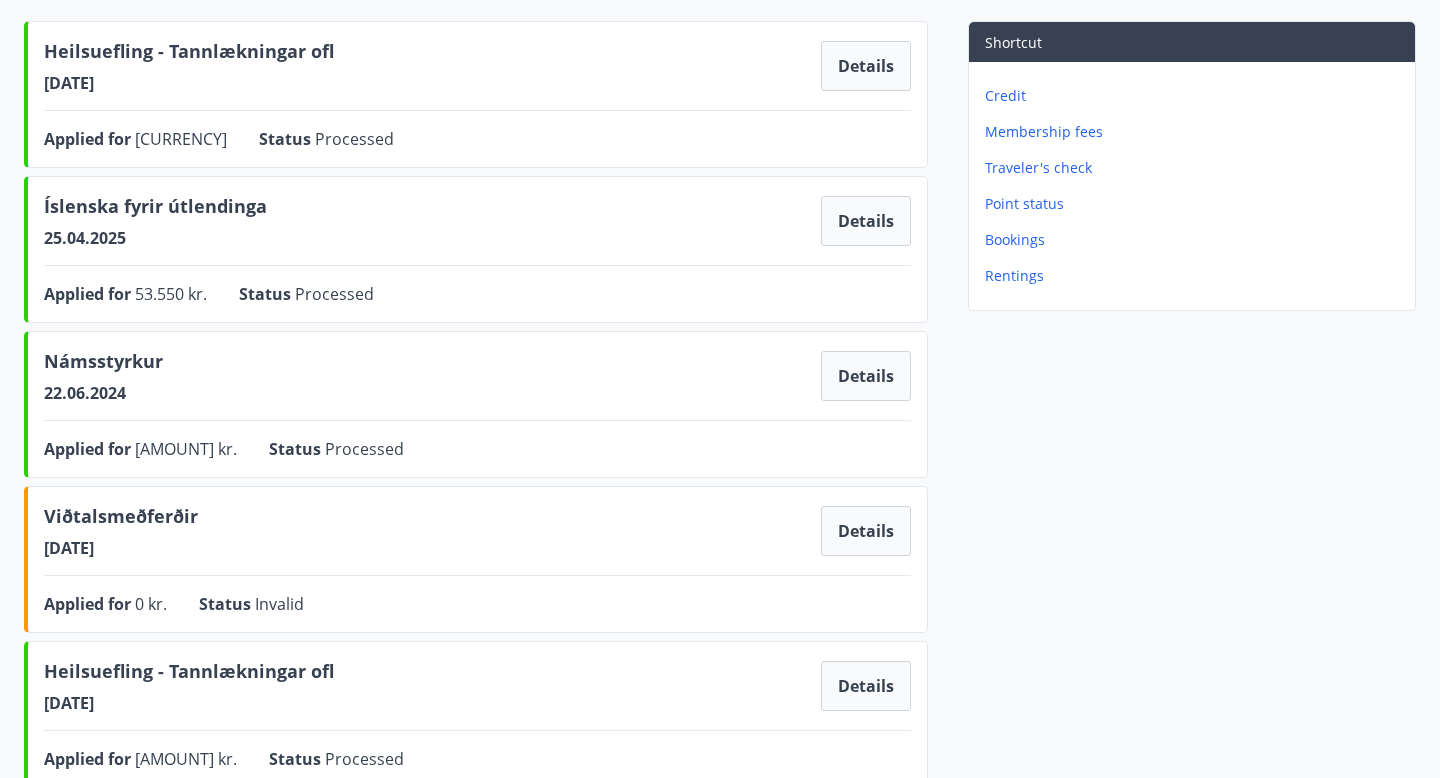 scroll, scrollTop: 281, scrollLeft: 0, axis: vertical 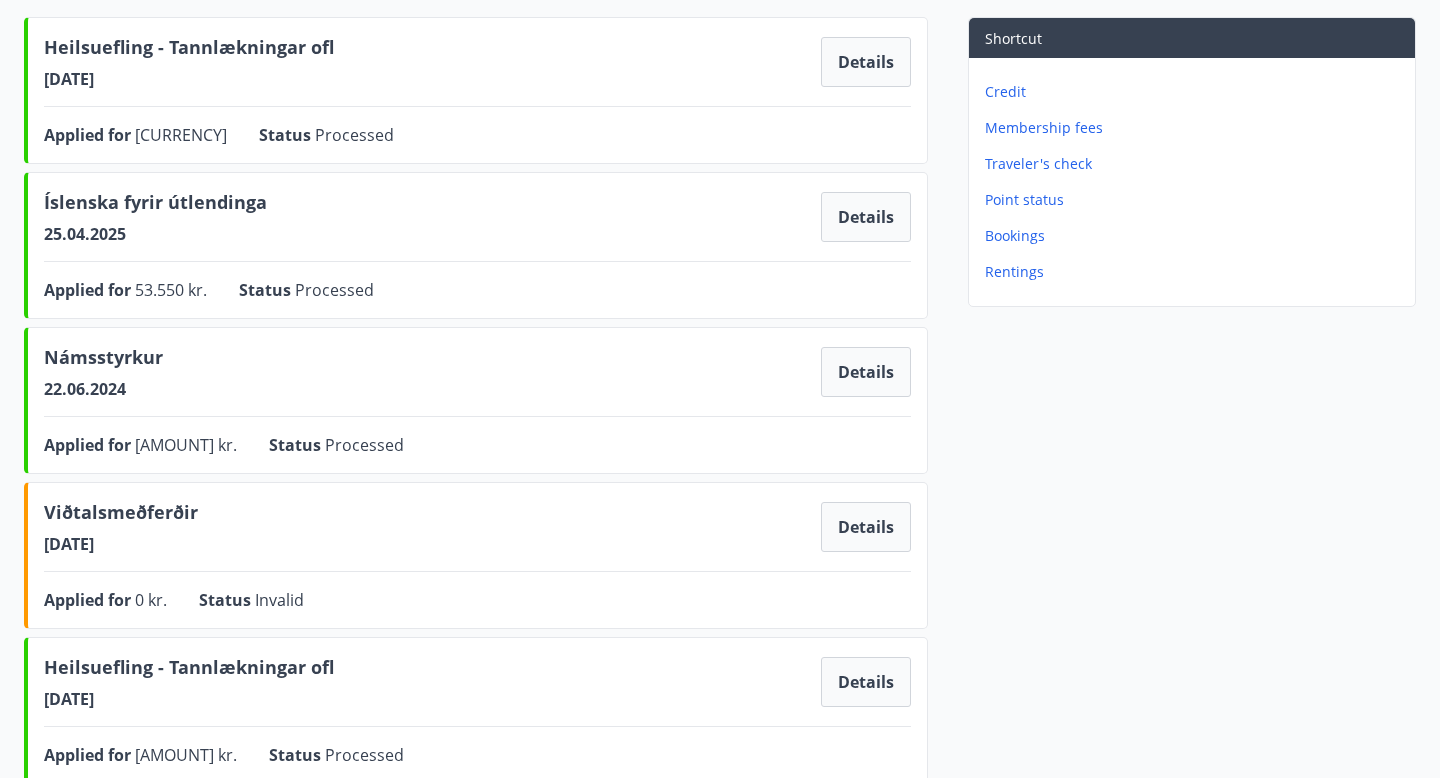 click on "Námsstyrkur" at bounding box center [103, 361] 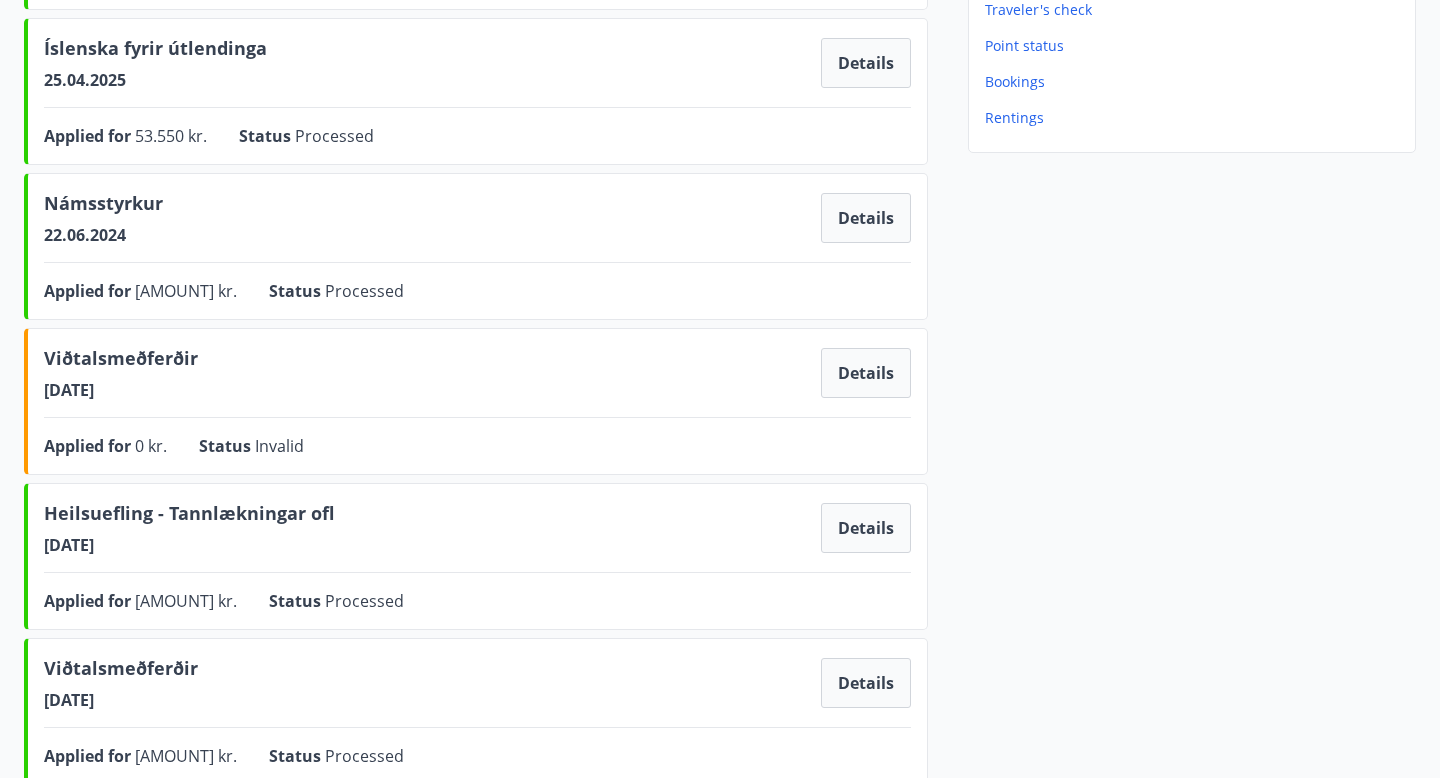 scroll, scrollTop: 421, scrollLeft: 0, axis: vertical 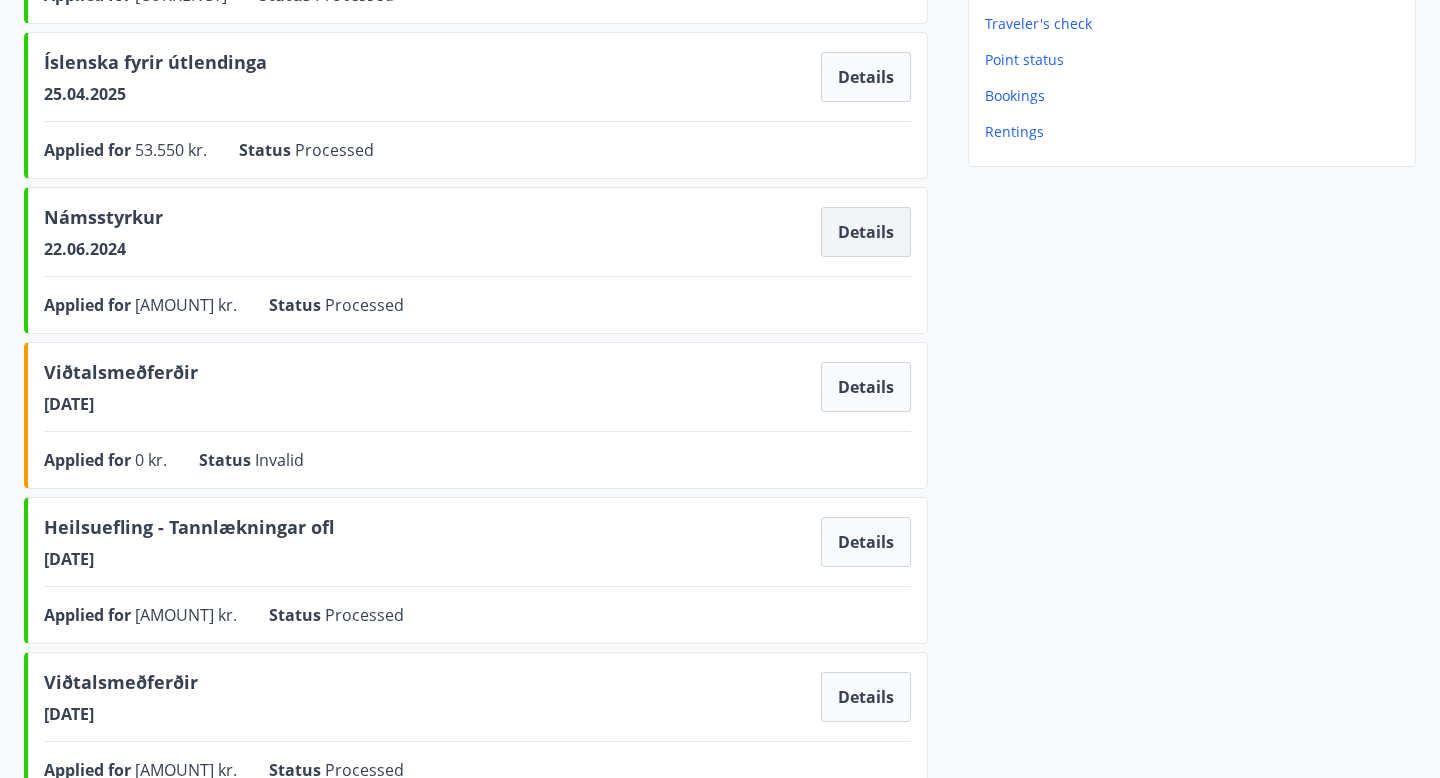click on "Details" at bounding box center [866, 232] 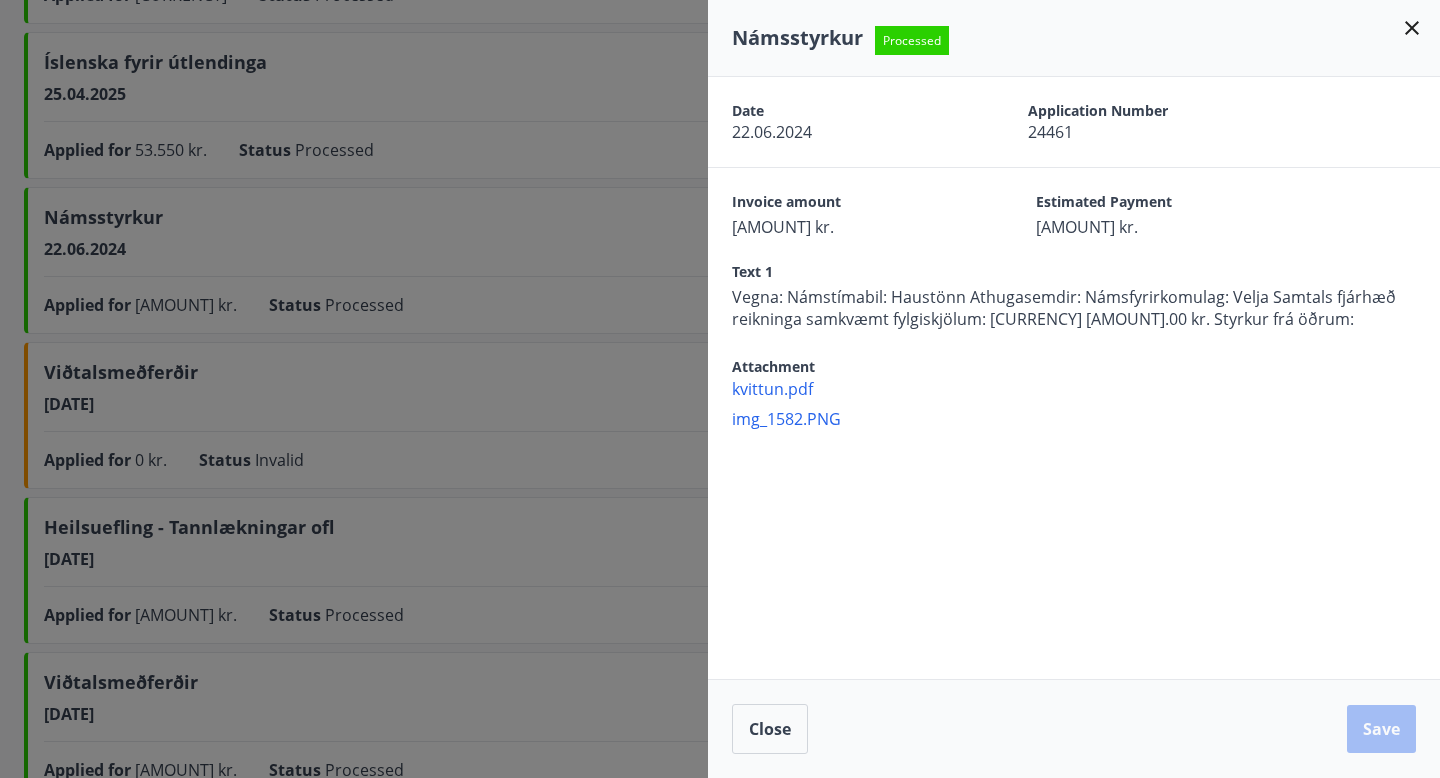 click at bounding box center [720, 389] 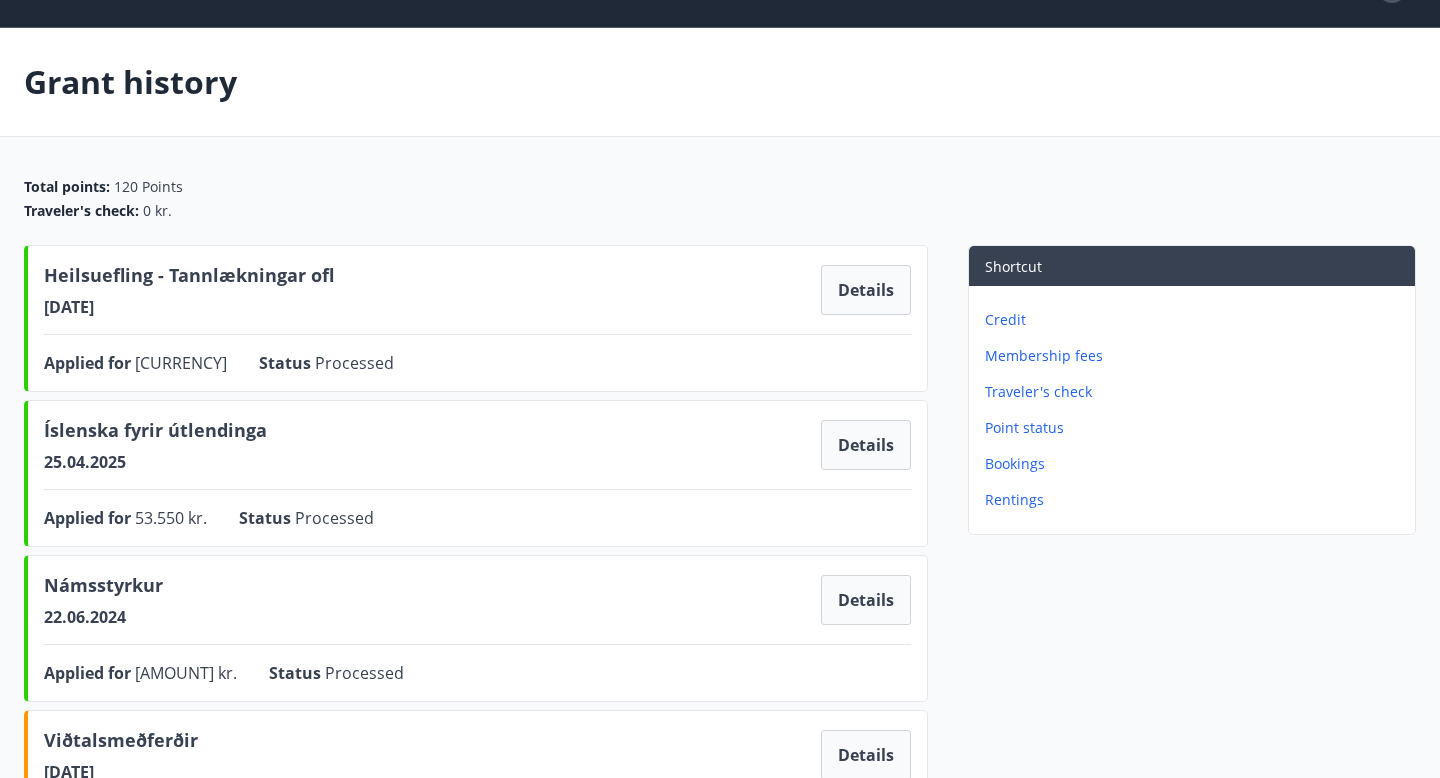 scroll, scrollTop: 0, scrollLeft: 0, axis: both 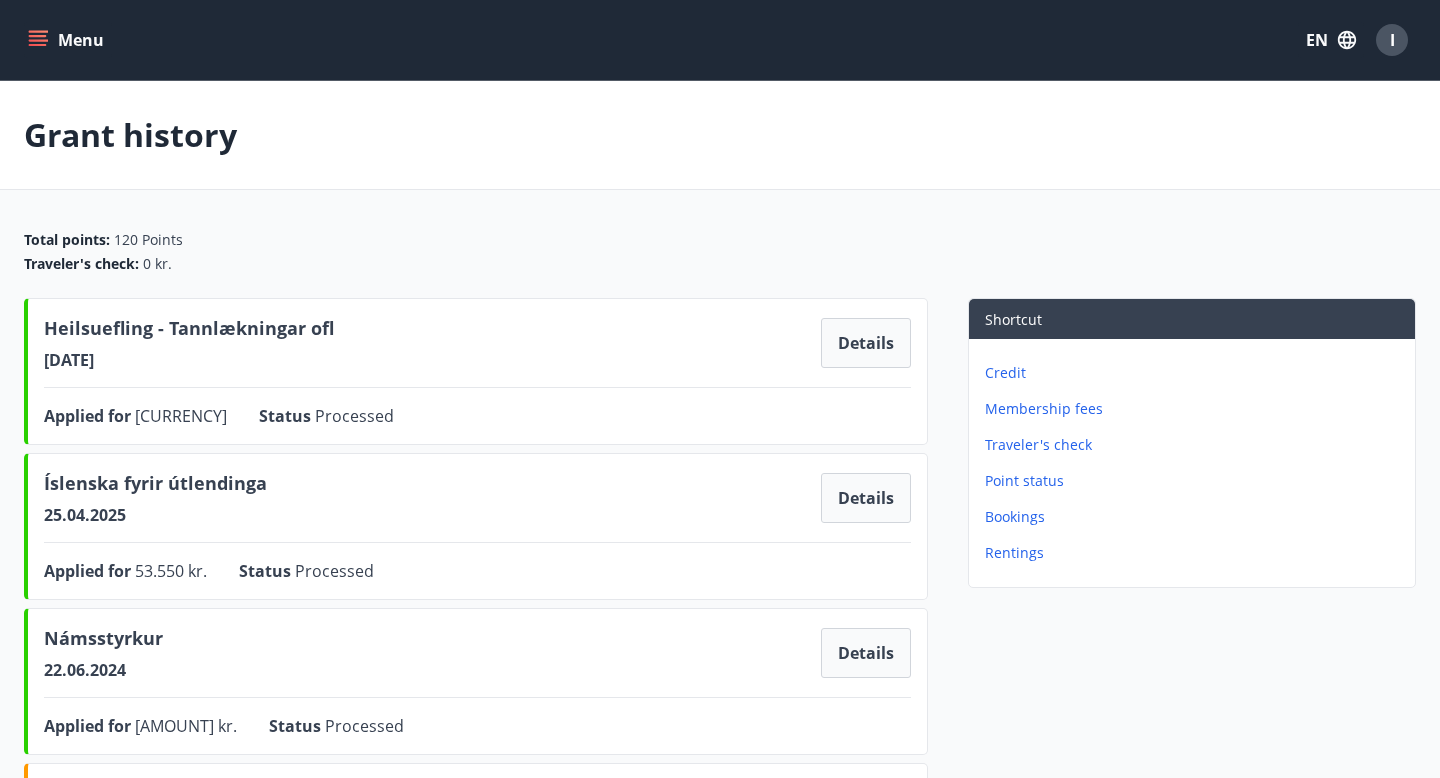 click 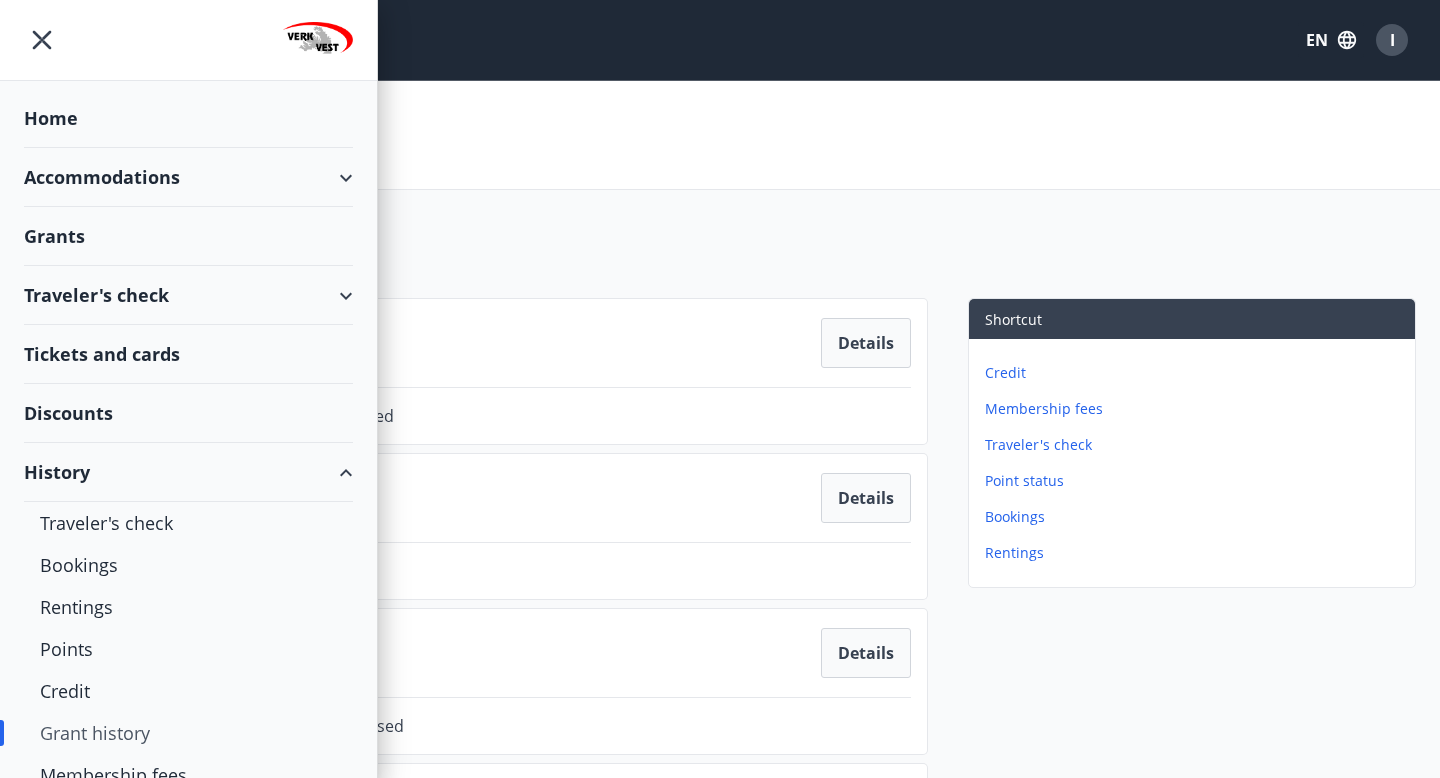 click on "Tickets and cards" at bounding box center (188, 354) 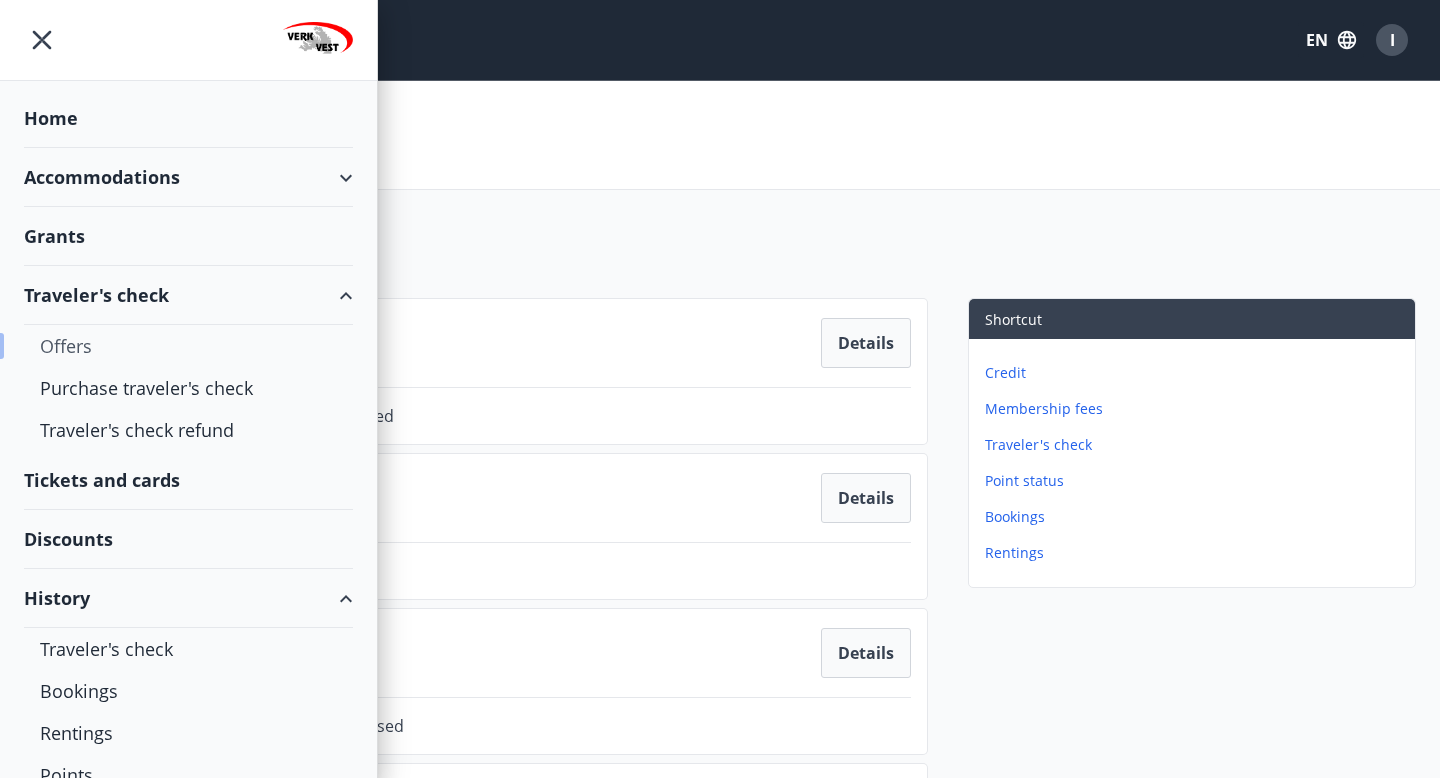 click on "Offers" at bounding box center [188, 346] 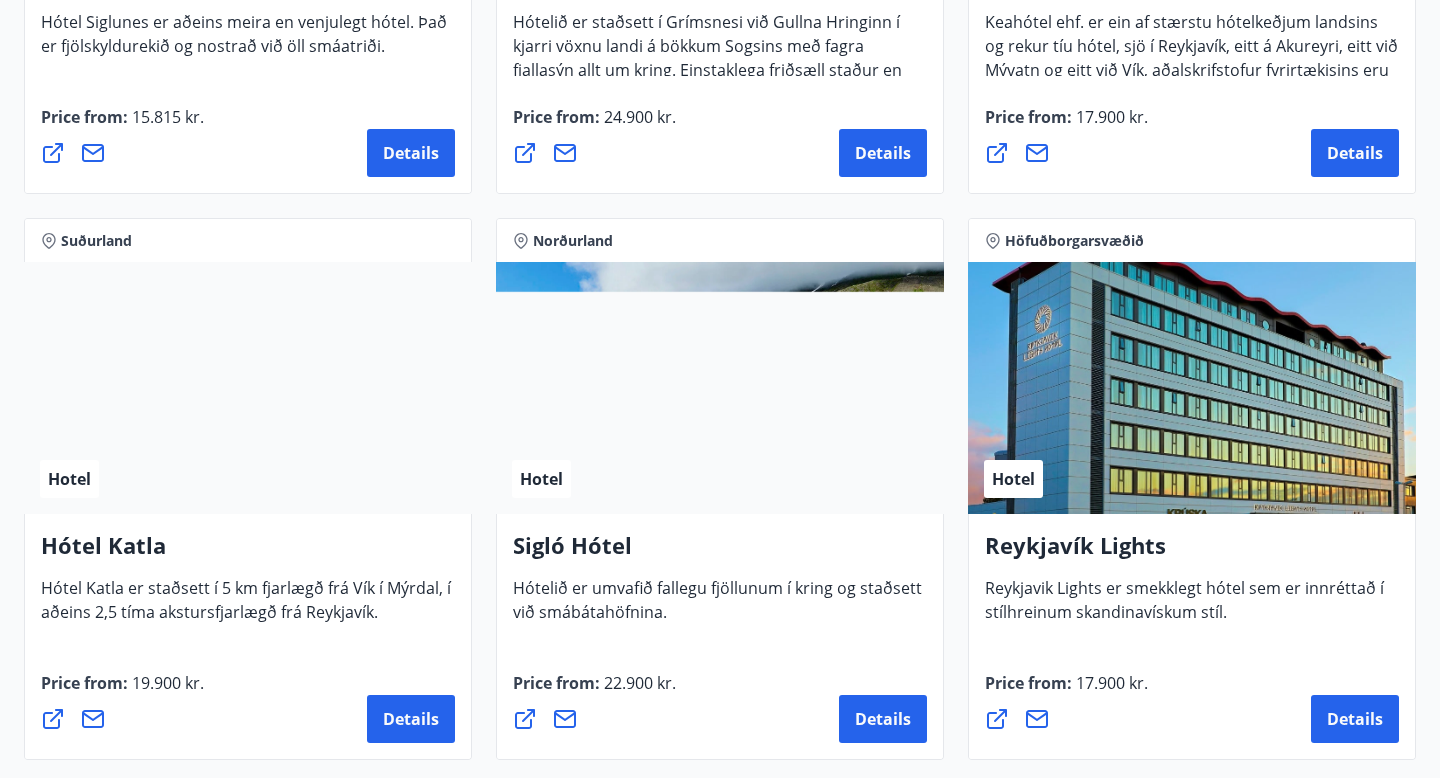 scroll, scrollTop: 1312, scrollLeft: 0, axis: vertical 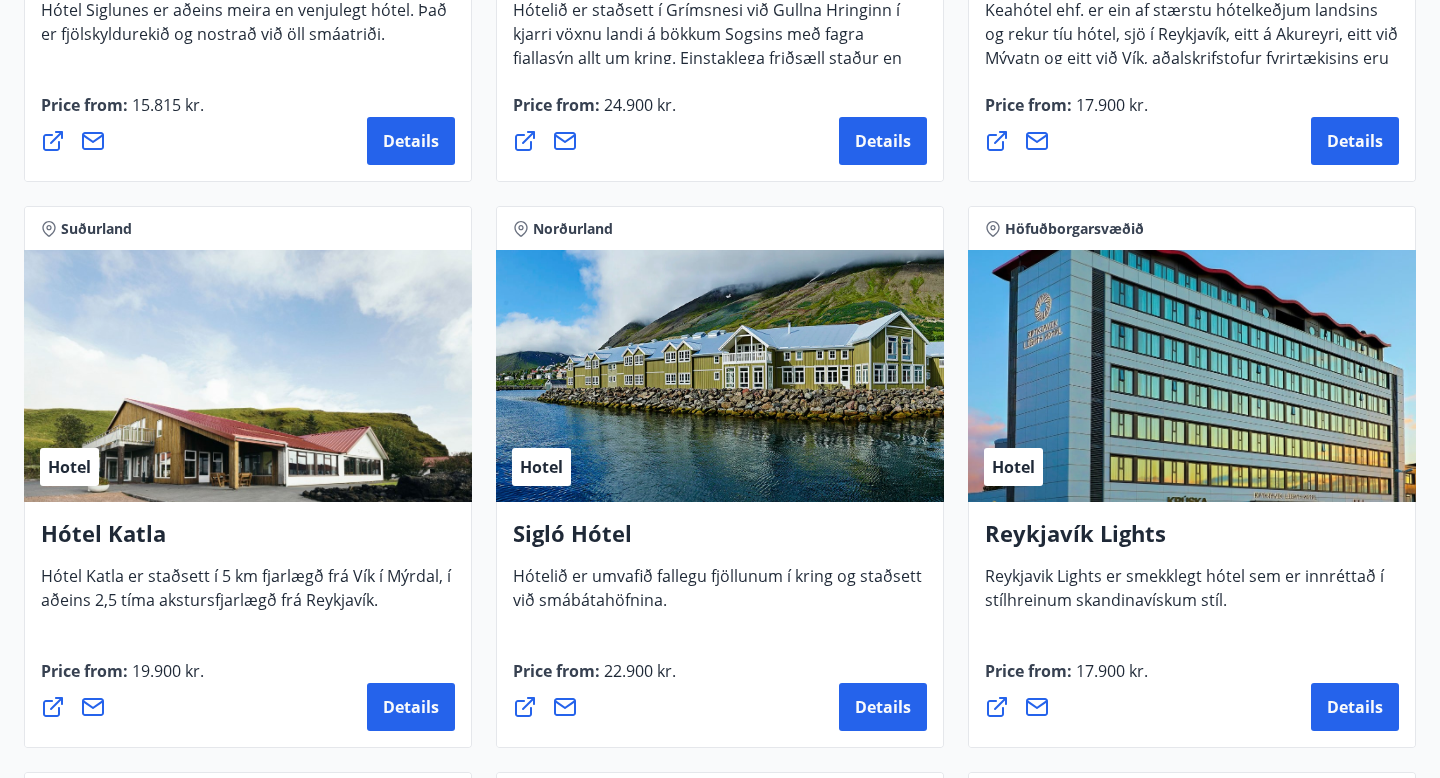click on "Hotel" at bounding box center (720, 376) 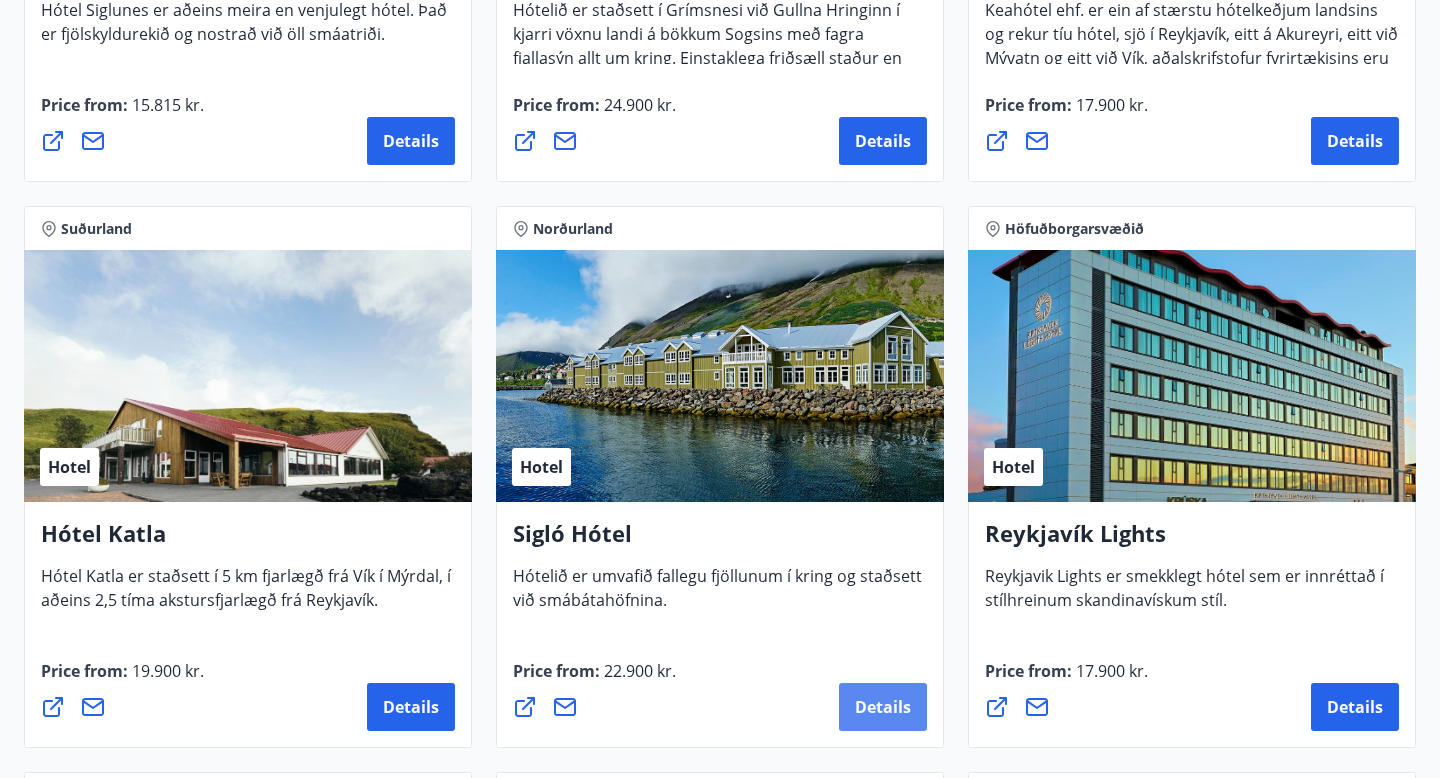 click on "Details" at bounding box center (883, 707) 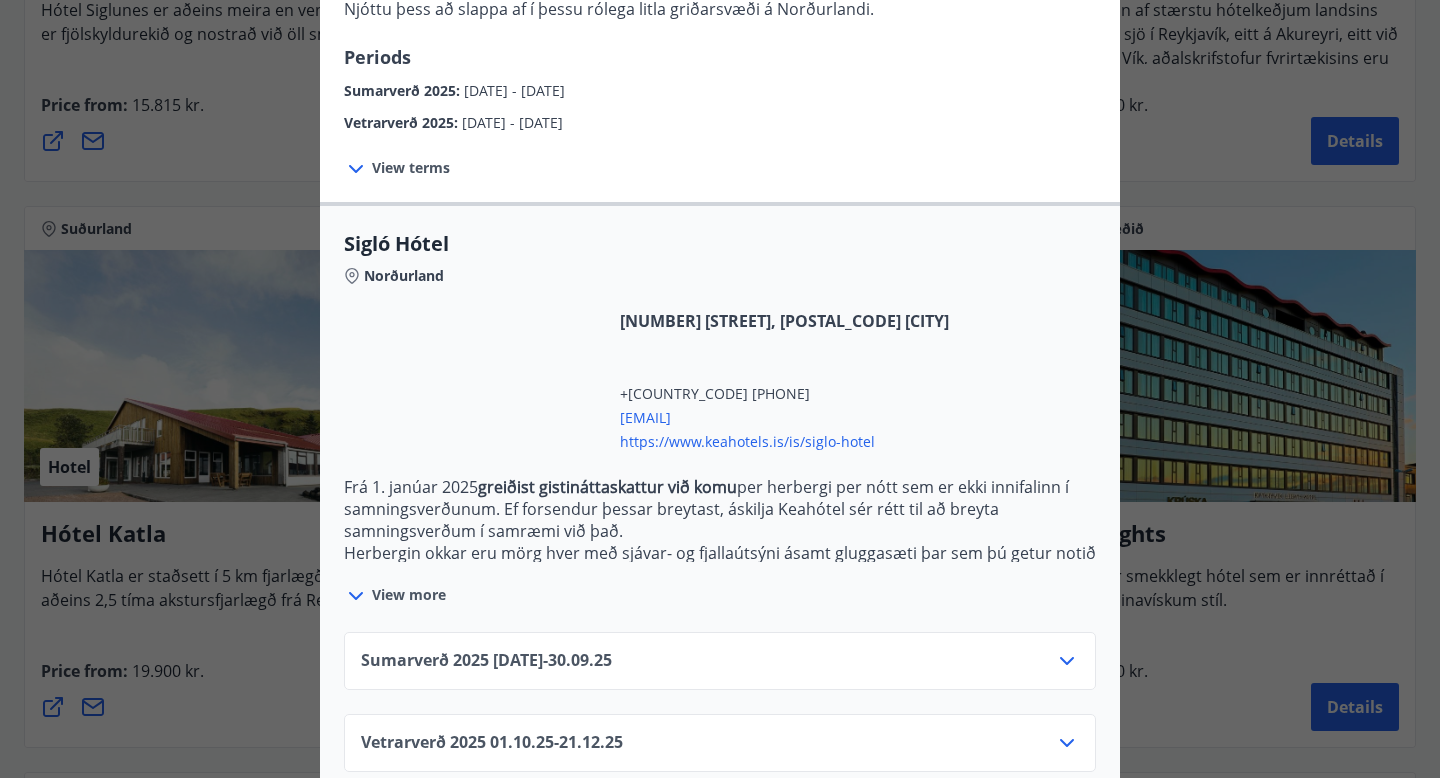 scroll, scrollTop: 347, scrollLeft: 0, axis: vertical 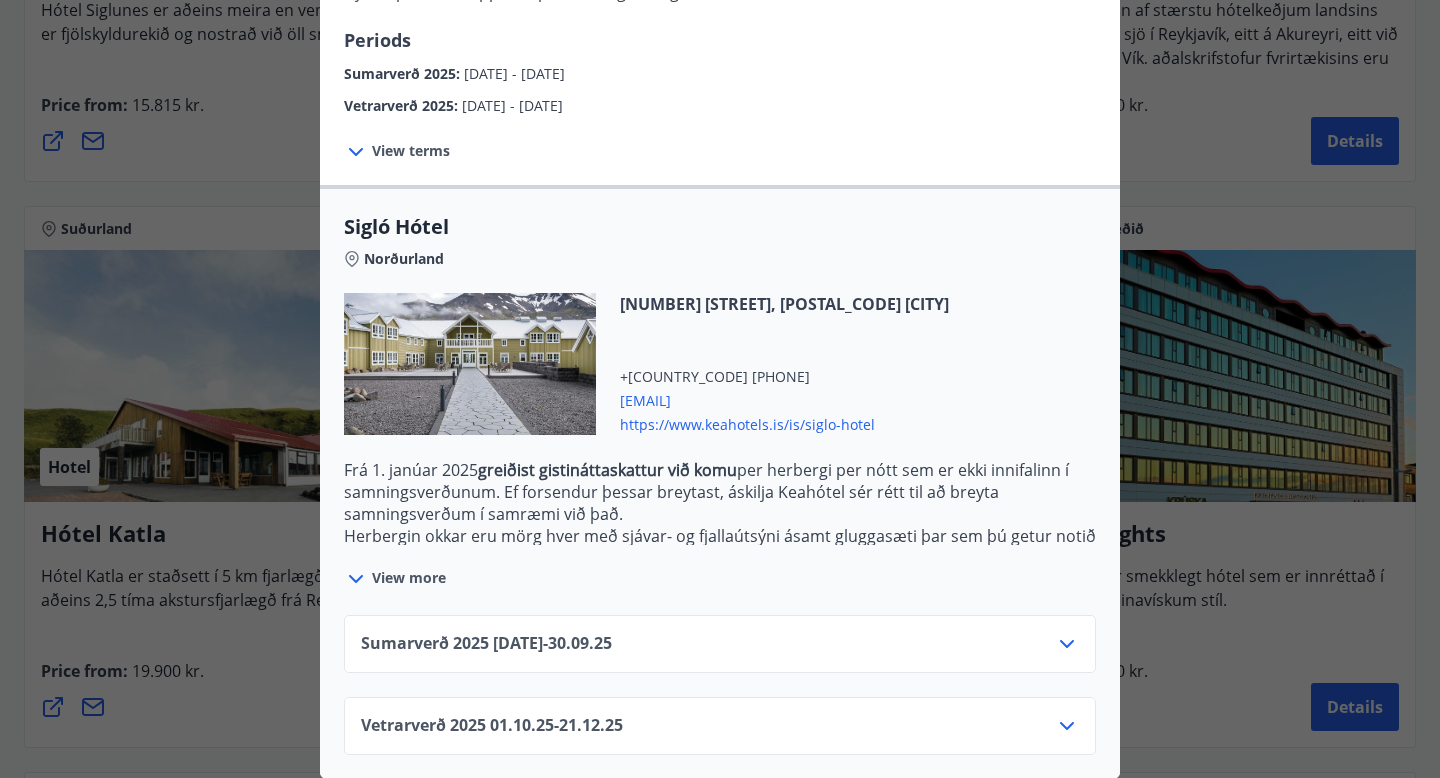click on "Sumarverð [YEAR] [DATE] - [DATE]" at bounding box center (720, 652) 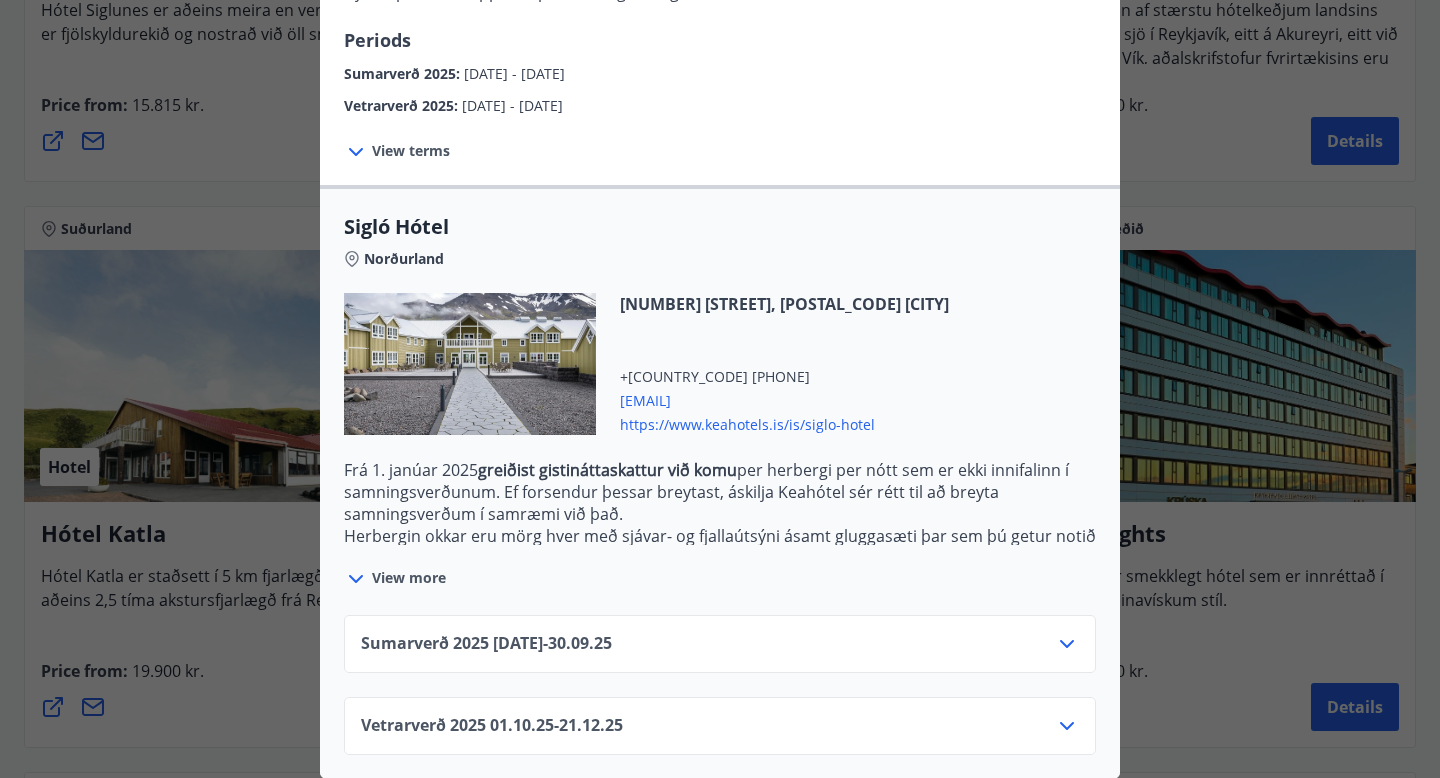 click 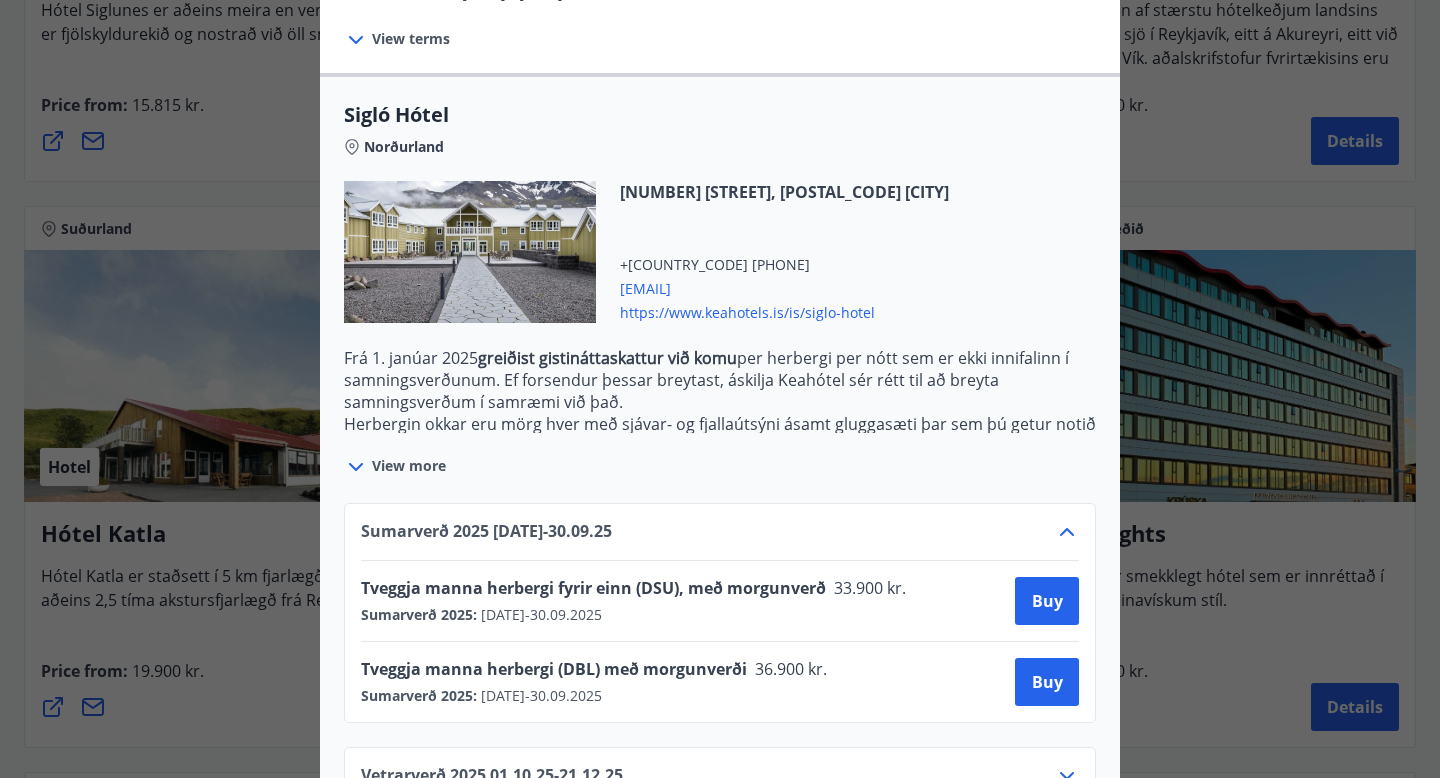 scroll, scrollTop: 509, scrollLeft: 0, axis: vertical 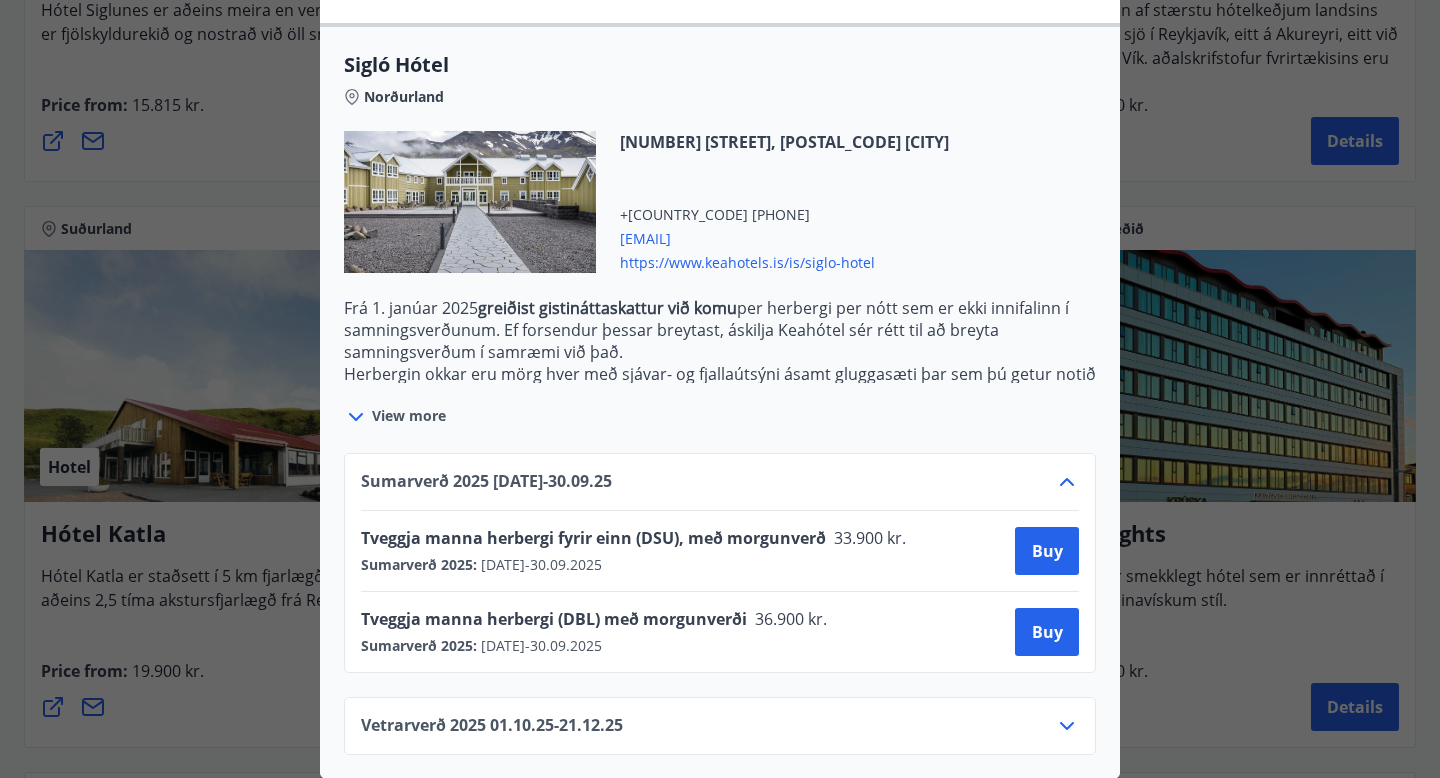 click 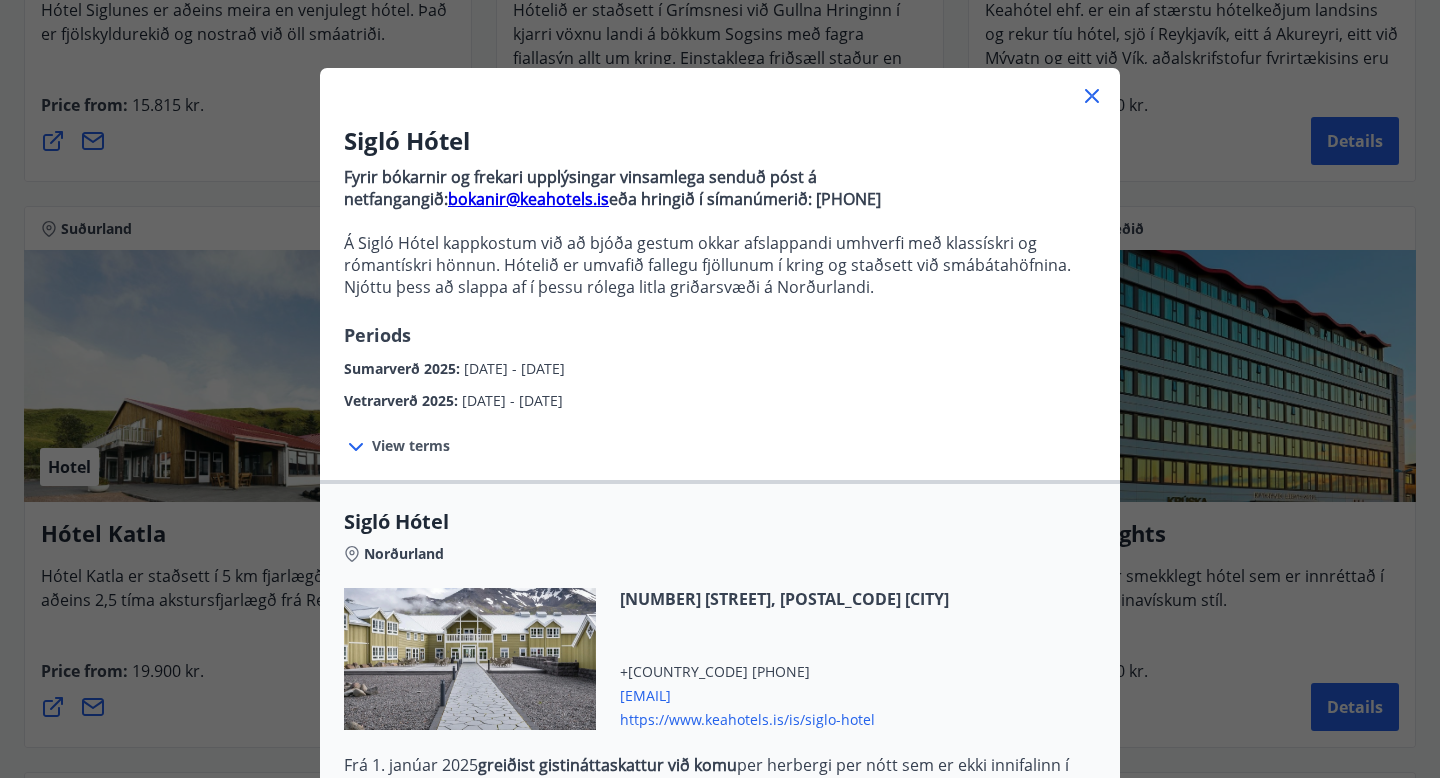 scroll, scrollTop: 0, scrollLeft: 0, axis: both 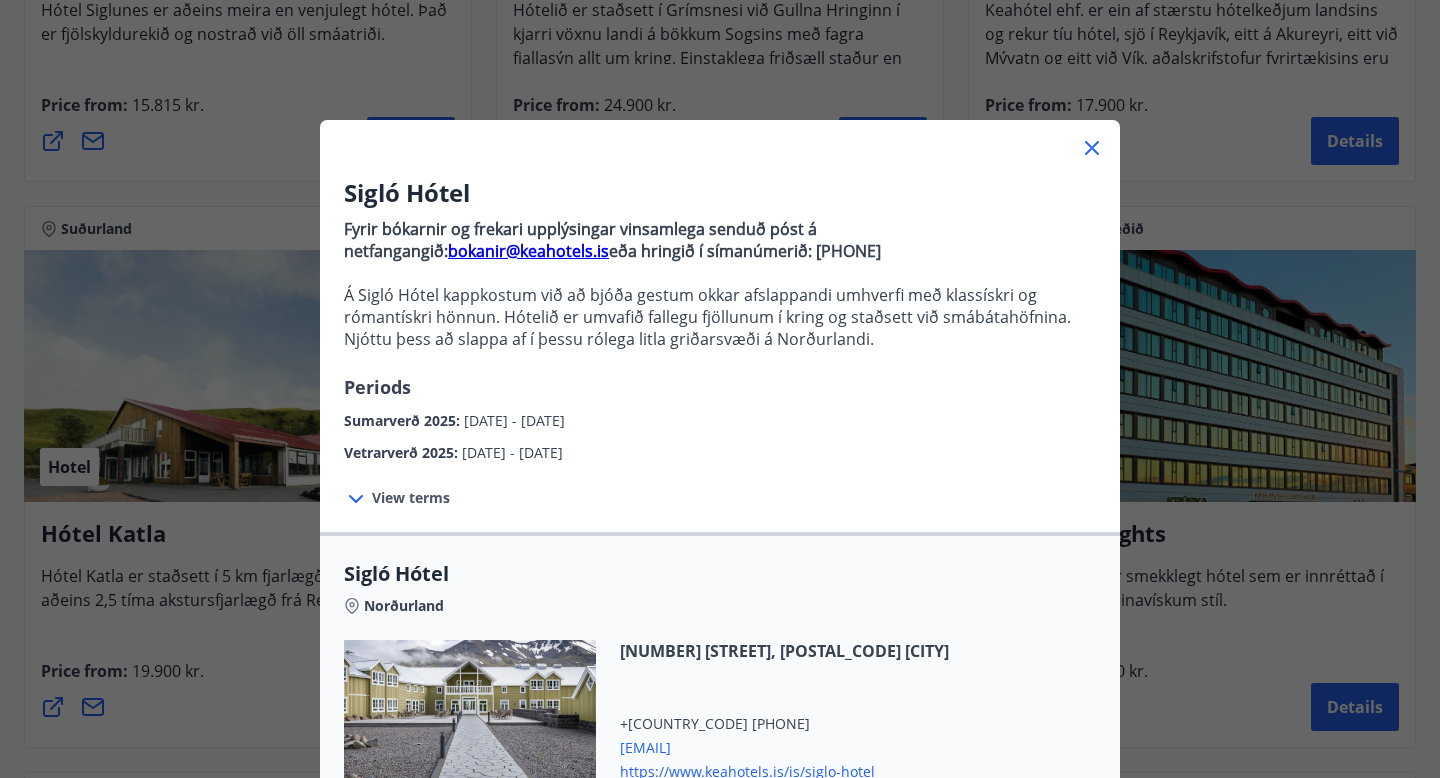 click 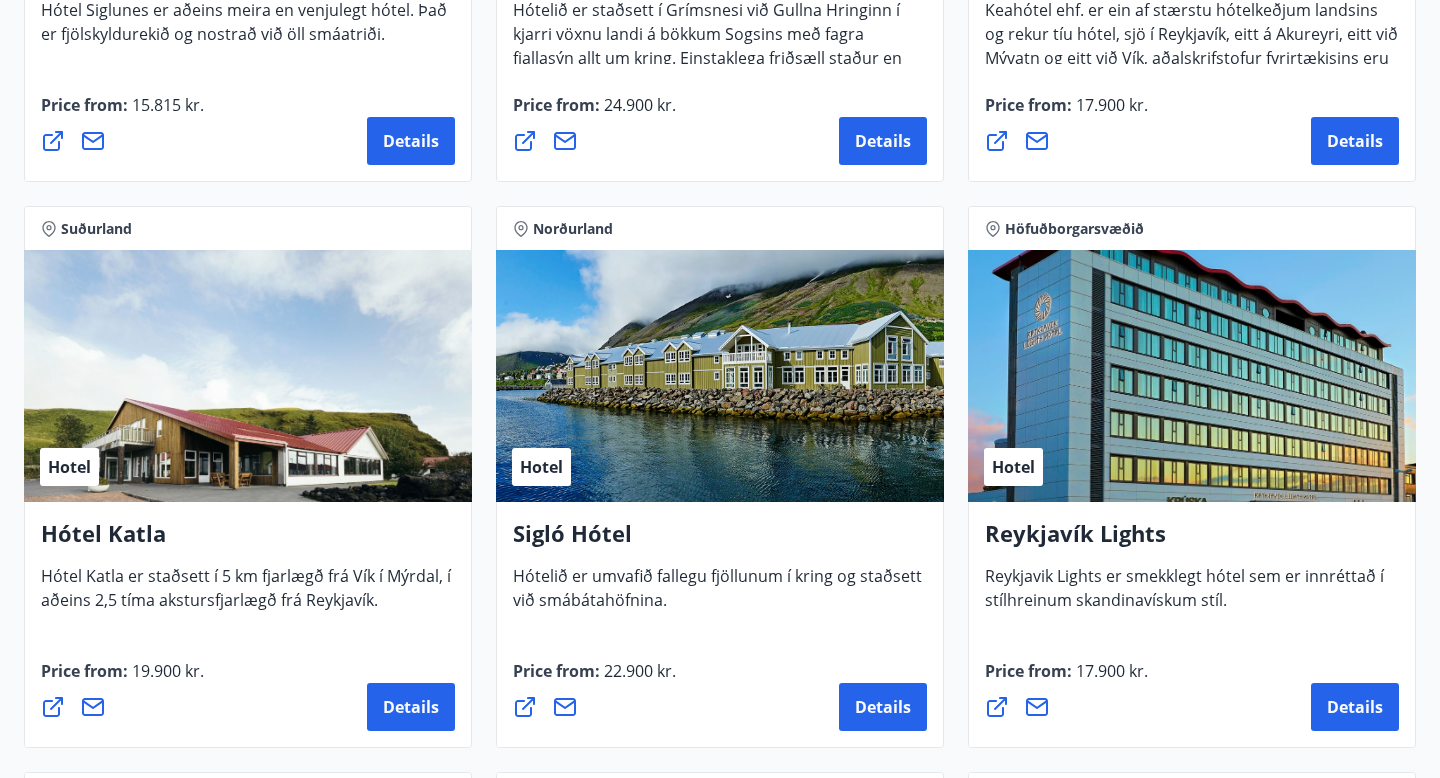 click on "Hótel Katla Hótel Katla er staðsett í 5 km fjarlægð frá Vík í Mýrdal, í aðeins 2,5 tíma akstursfjarlægð frá Reykjavík. Price from : [CURRENCY] [AMOUNT] kr. Details" at bounding box center [248, 625] 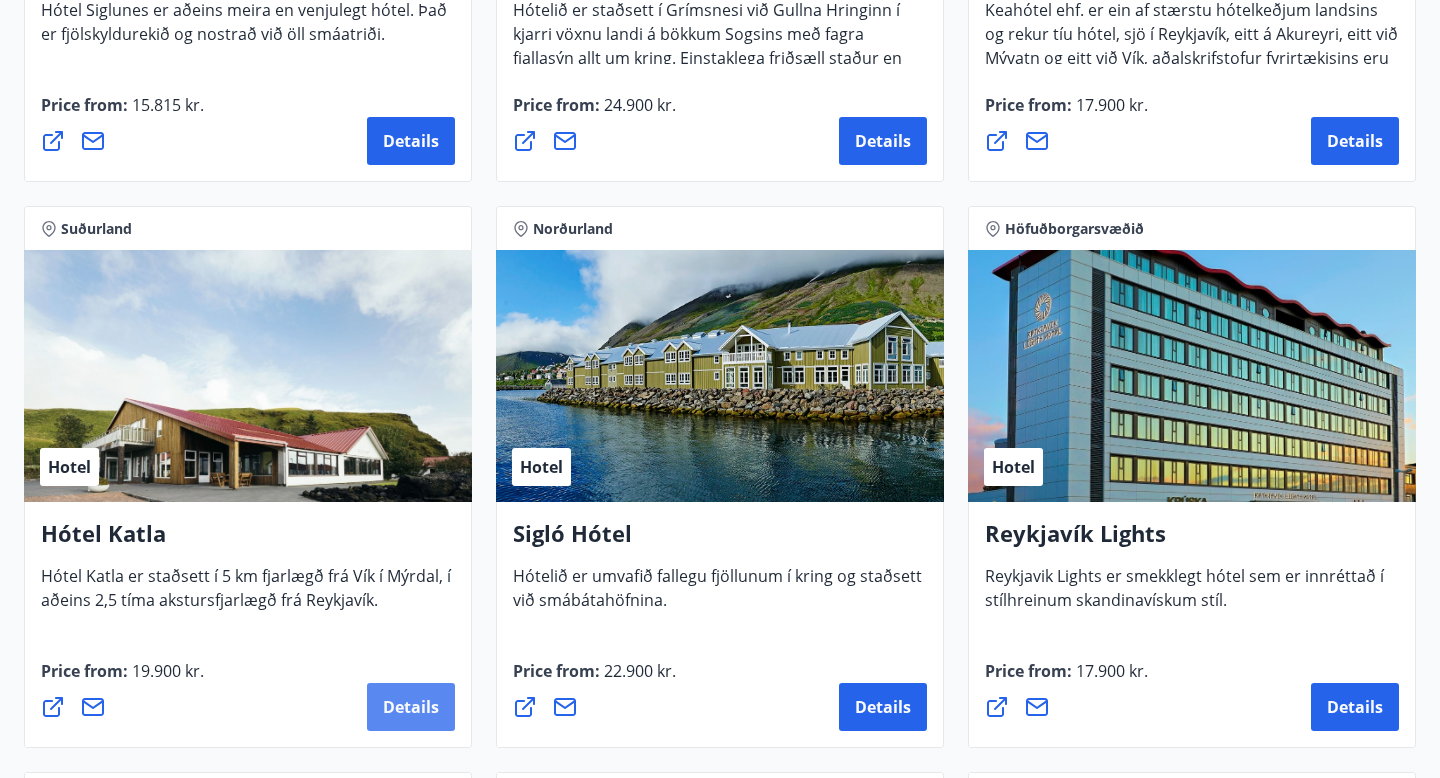 click on "Details" at bounding box center (411, 707) 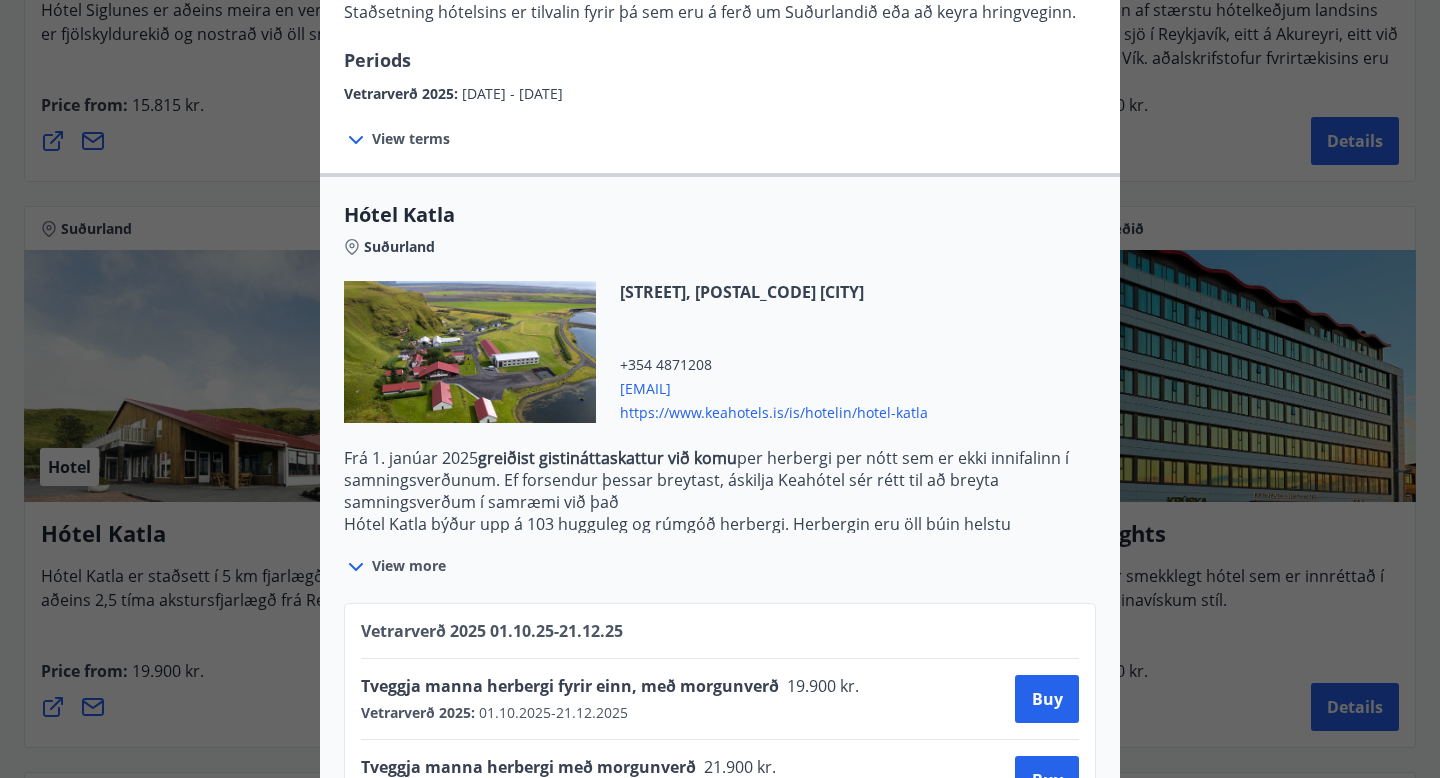 scroll, scrollTop: 579, scrollLeft: 0, axis: vertical 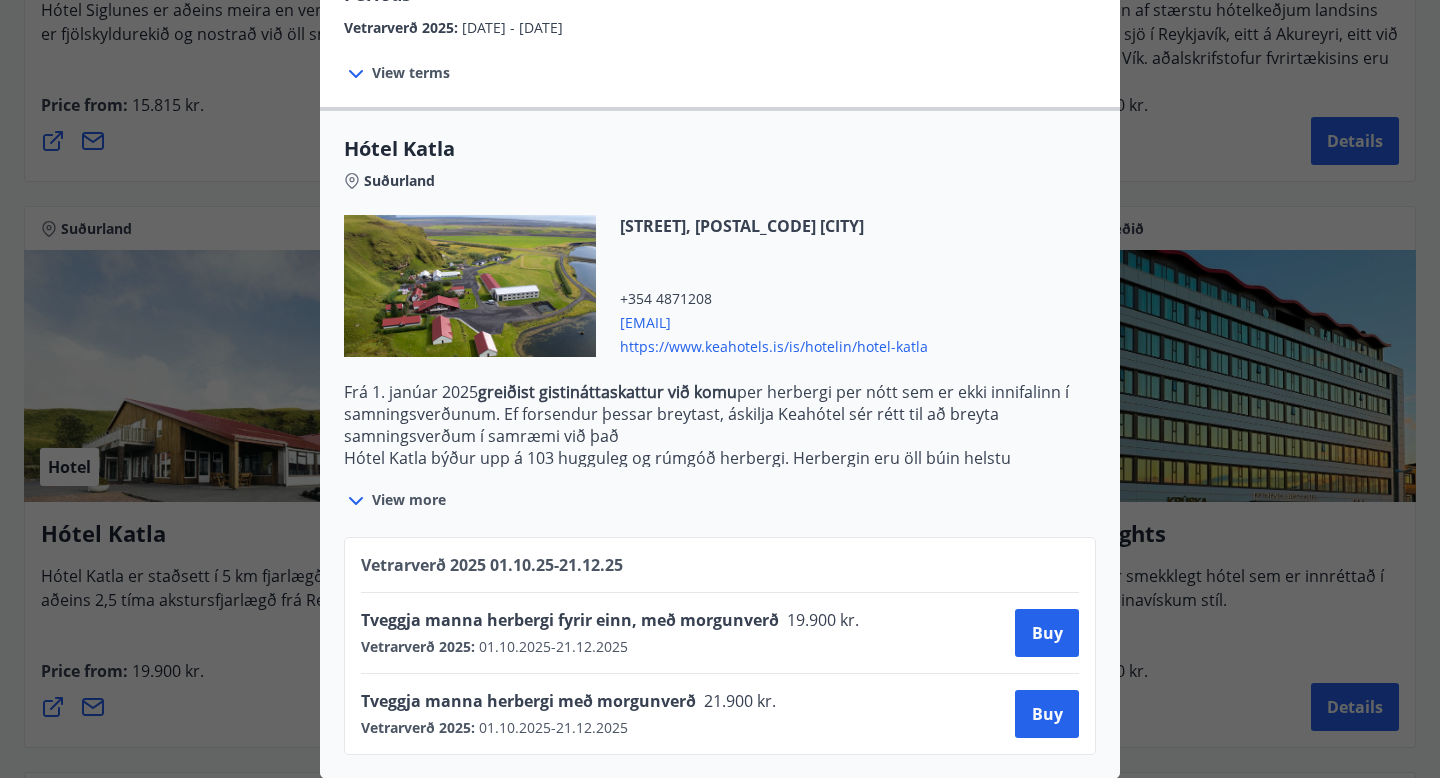 click on "Hótel Katla Fyrir bókanir og frekari upplýsingar vinsamlegast sendið póst á netfangið: bokanir@example.com eða hringið í símanúmerið: [PHONE]
Umhverfi hótelsins er sannkölluð náttúruparadís með heitum potti og stutt er í fjölda markverðra staða:
Þakgil
Reynisfjara
Dyrhólaey
Skógafoss
Mýrdalsjökull
Vatnajökulsþjóðgarður
Jökulsárlón
Staðsetning hótelsins er tilvalin fyrir þá sem eru á ferð um Suðurlandið eða að keyra hringveginn.
Periods Vetrarverð 2025 : [DATE] - [DATE] View terms Samningsverð eru háð bókunarstöðu og áskilja Keahótel sér rétt til að bjóða hærra verð sé bókunarstaða þannig. Suma daga gætu sést lægri verð á heimasíðu hótelanna. Við bjóðum ykkur þau að sjálfsögðu, ef um sömu bókunar- og greiðsluskilmála er að ræða.
Afbókunarskilmálar:
Hægt er að afbóka án gjalda allt að 24 klst. fyrir innritun.
Berist afbókun síðar greiðist fullt verð bókunar." at bounding box center (720, -190) 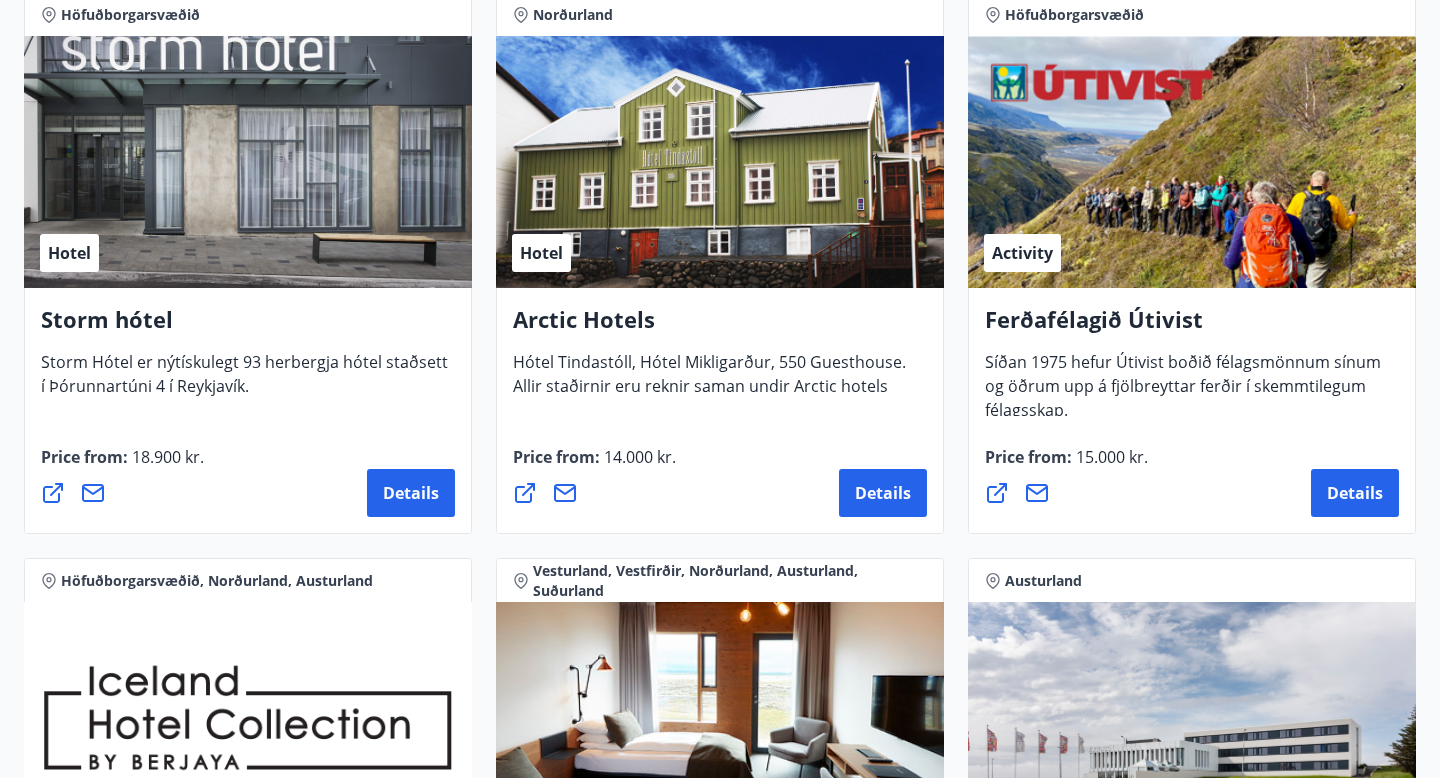 scroll, scrollTop: 2090, scrollLeft: 0, axis: vertical 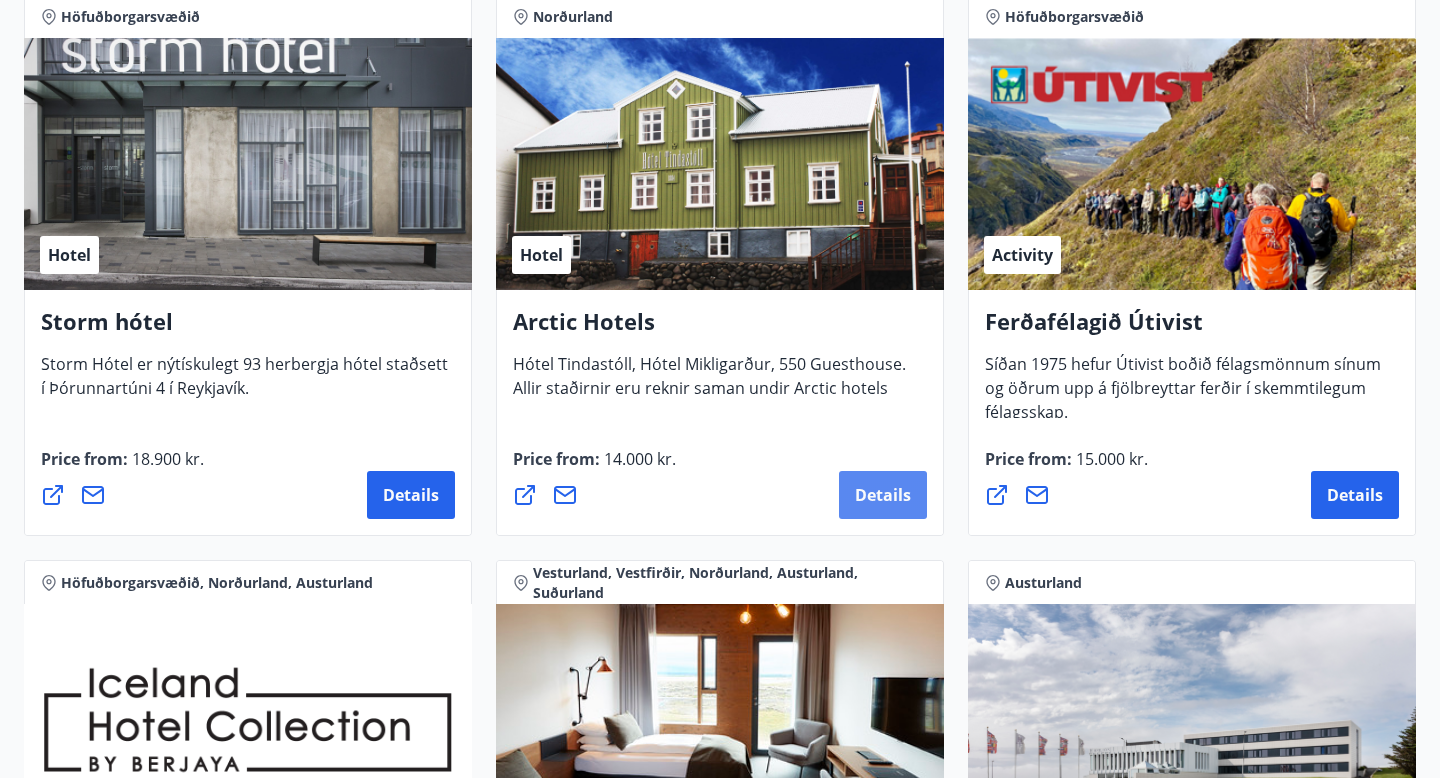 click on "Details" at bounding box center (883, 495) 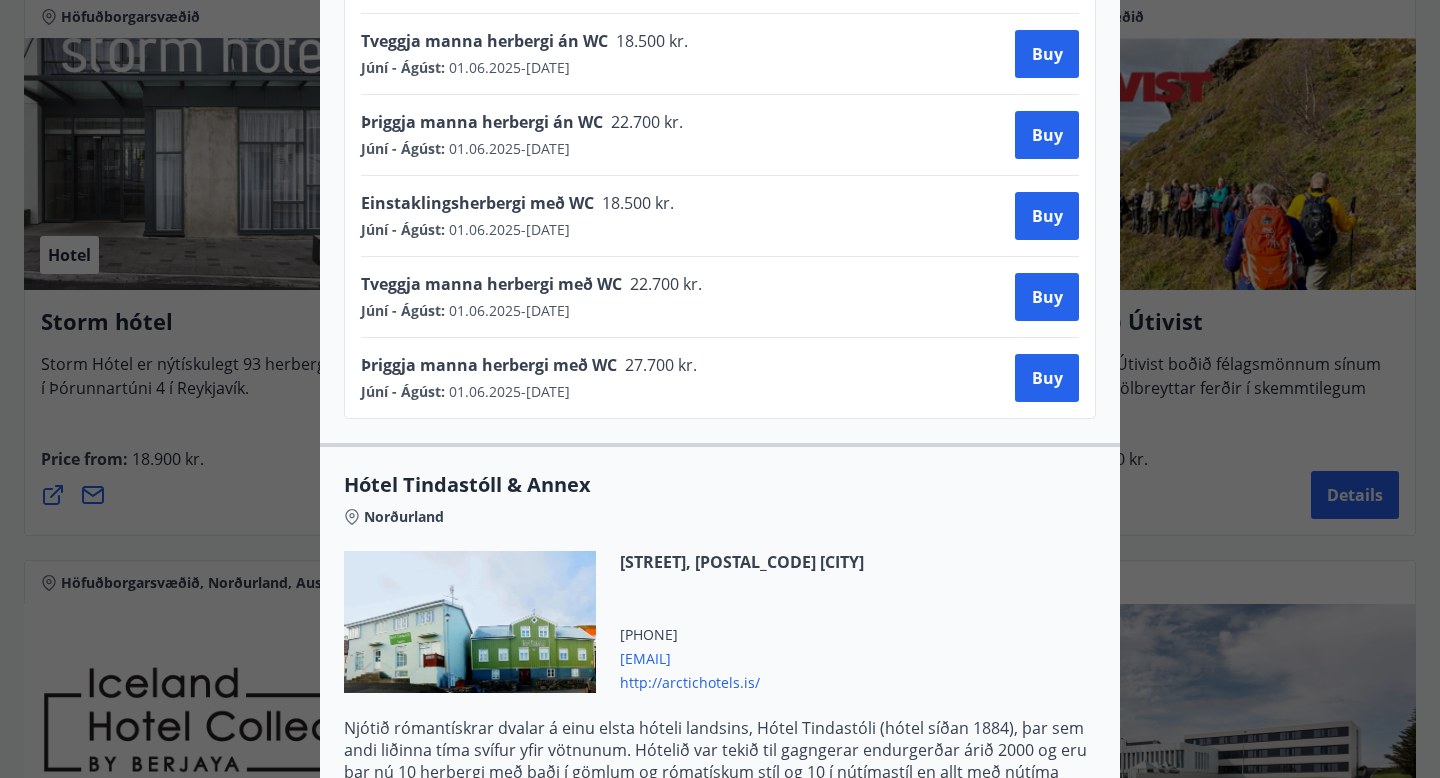 scroll, scrollTop: 1217, scrollLeft: 0, axis: vertical 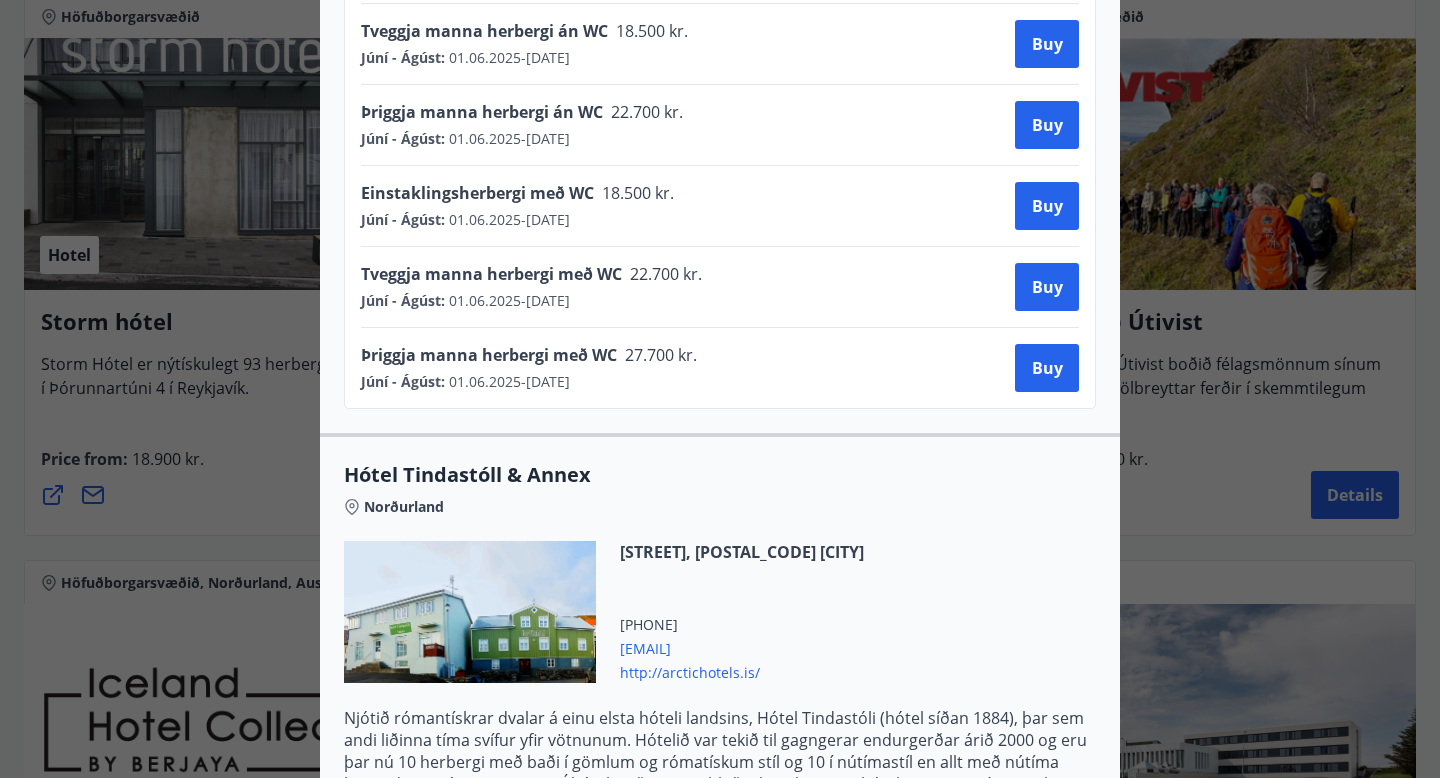 click on "Arctic Hotels Sendu skilaboð til að panta herbergi [EMAIL]
Gistináttaskattur [AMOUNT]kr per nótt. er innifalinn í okkar verðum
Njótið rómantískrar dvalar á einu elsta hóteli landsins, Hótel Tindastóli (hótel síðan 1884), þar sem andi liðinna tíma svífur yfir vötnunum. Hótelið var tekið til gagngerar endurgerðar árið 2000 og eru þar nú 10 herbergi með baði í gömlum og rómatískum stíl og 10 í nútímastíl en allt með nútíma þægindum; sjónvarpi, interneti og síma. Í hótelgarðinum er hlaðin laug þar sem hótelgestir geta átt notalega stund í kvöldkyrrðinni.
Hótelið er vel staðsett rétt við aðalgötuna í gamla bænum á Sauðárkróki. Í næsta nágrenni við hótelið er margt að finna s.s 3 veitingastaði, bakarí, sögu- og fuglaskoðunar ferðir út í Drangey, gólfvöll og góðar gönguleiðir.
Periods Júní - Ágúst : [DATE] - [DATE] View terms
Afbóka skal innan 48 tíma
550 Guesthouse Norðurland" at bounding box center (720, 389) 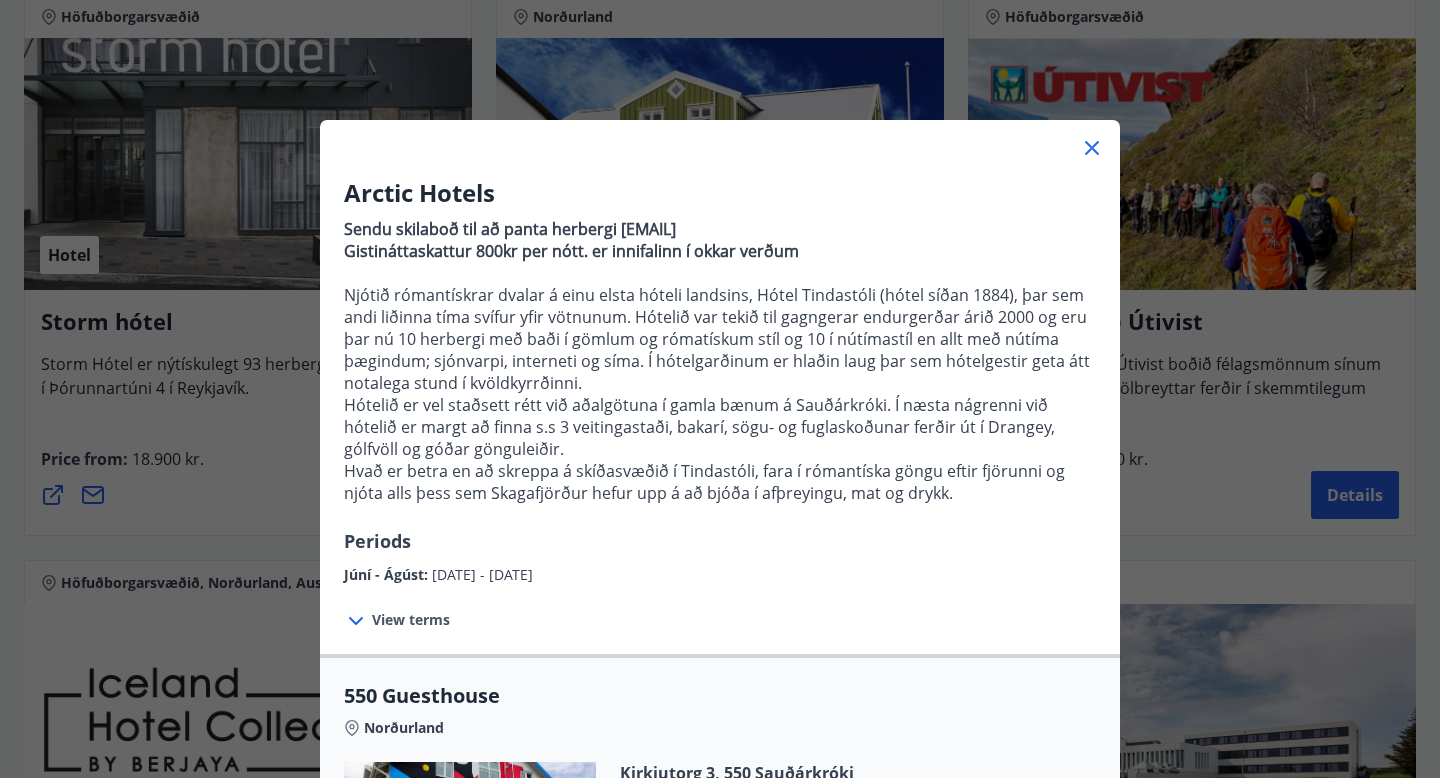 click 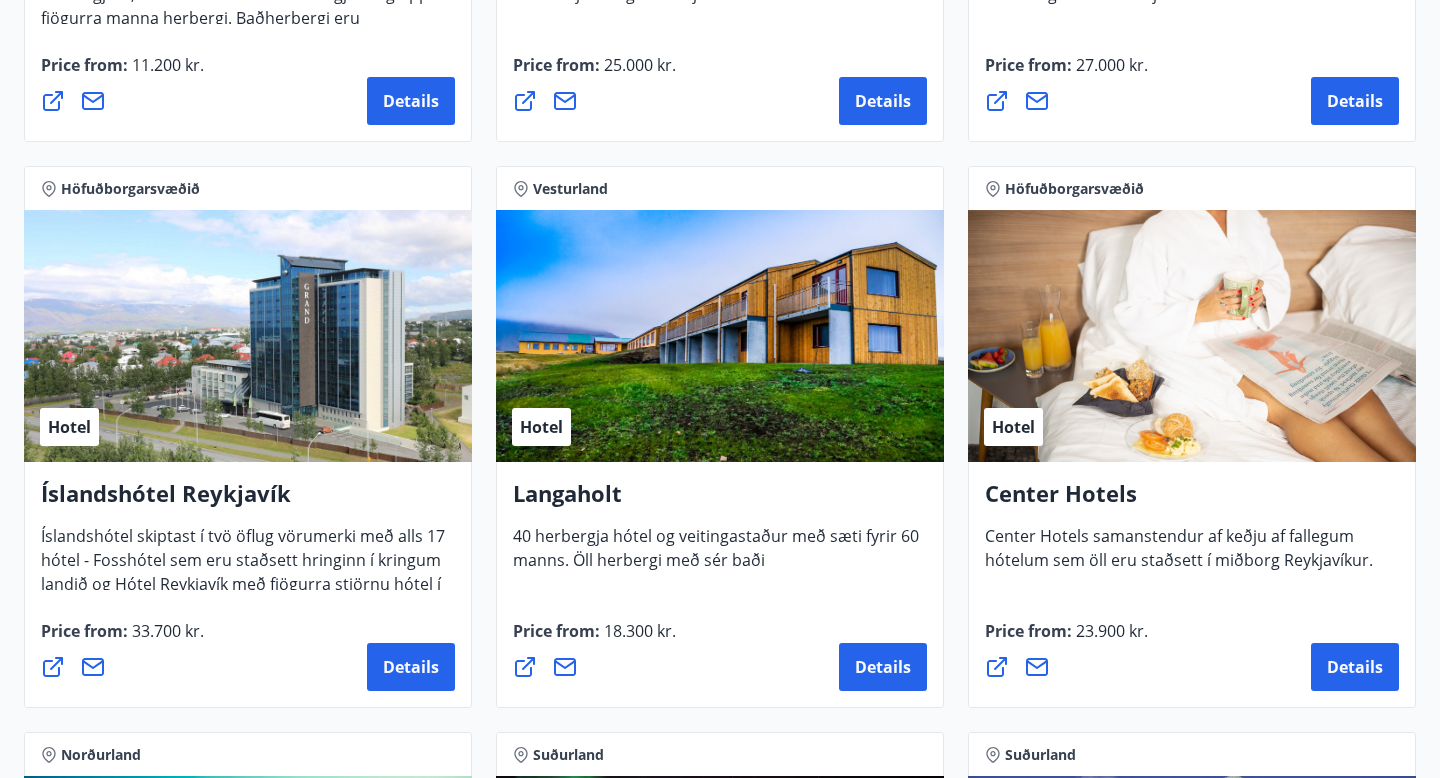 scroll, scrollTop: 4190, scrollLeft: 0, axis: vertical 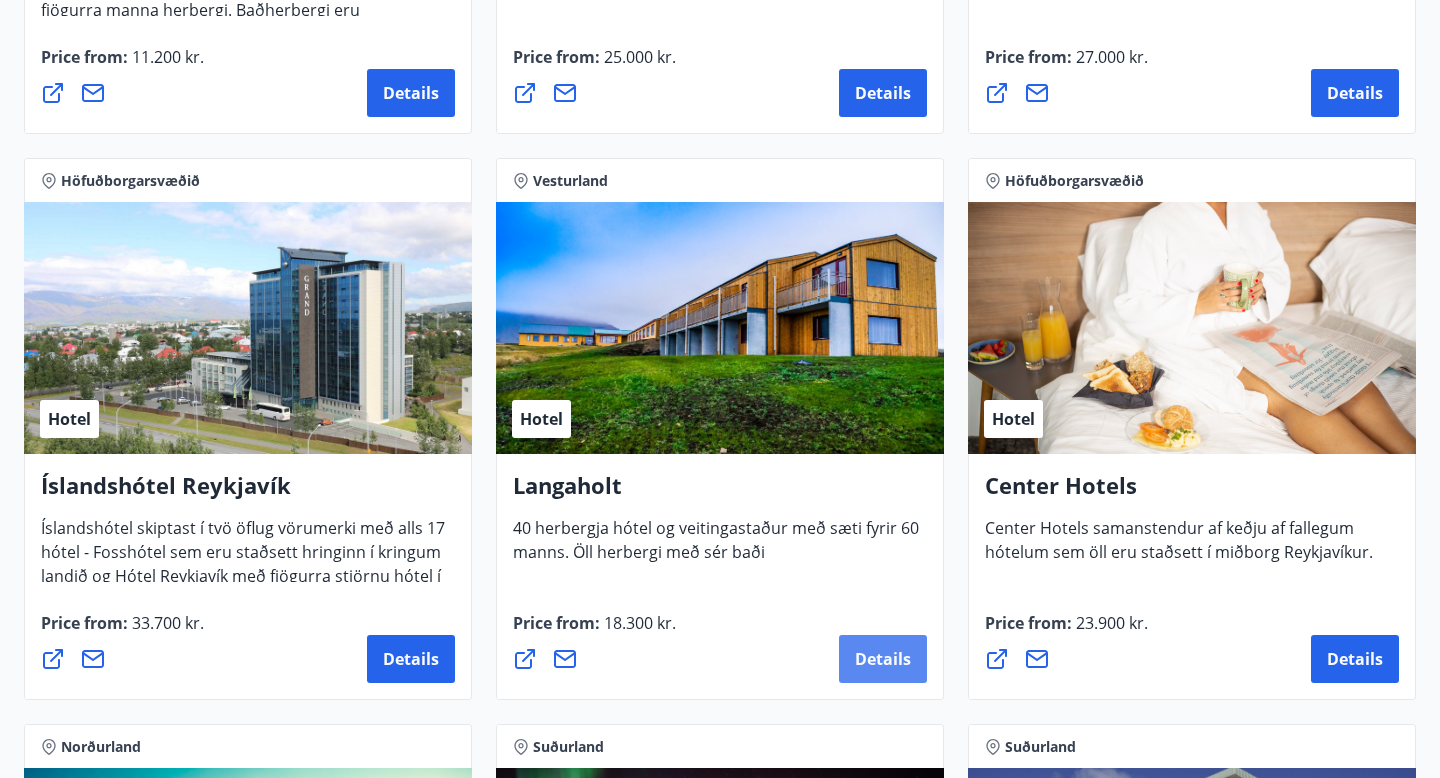 click on "Details" at bounding box center [883, 659] 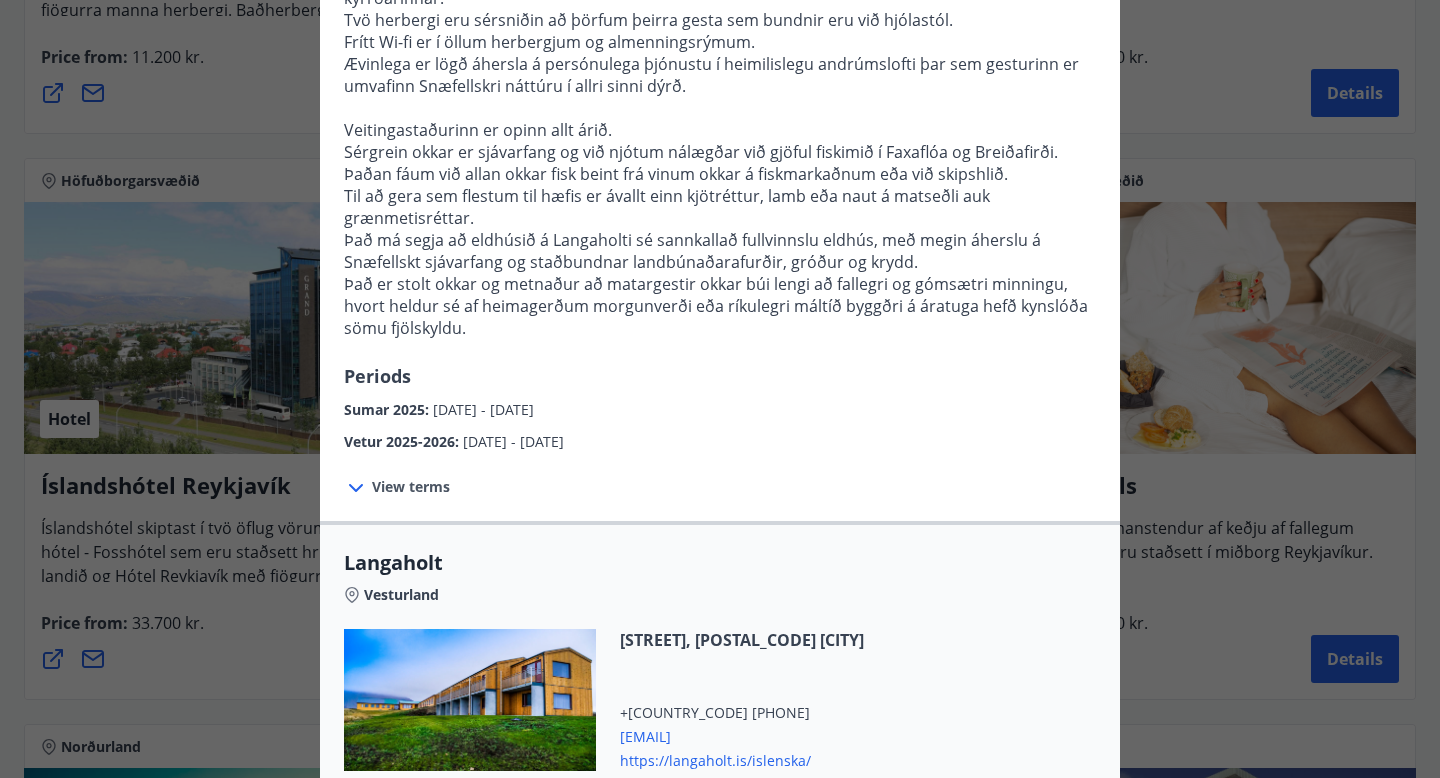 scroll, scrollTop: 502, scrollLeft: 0, axis: vertical 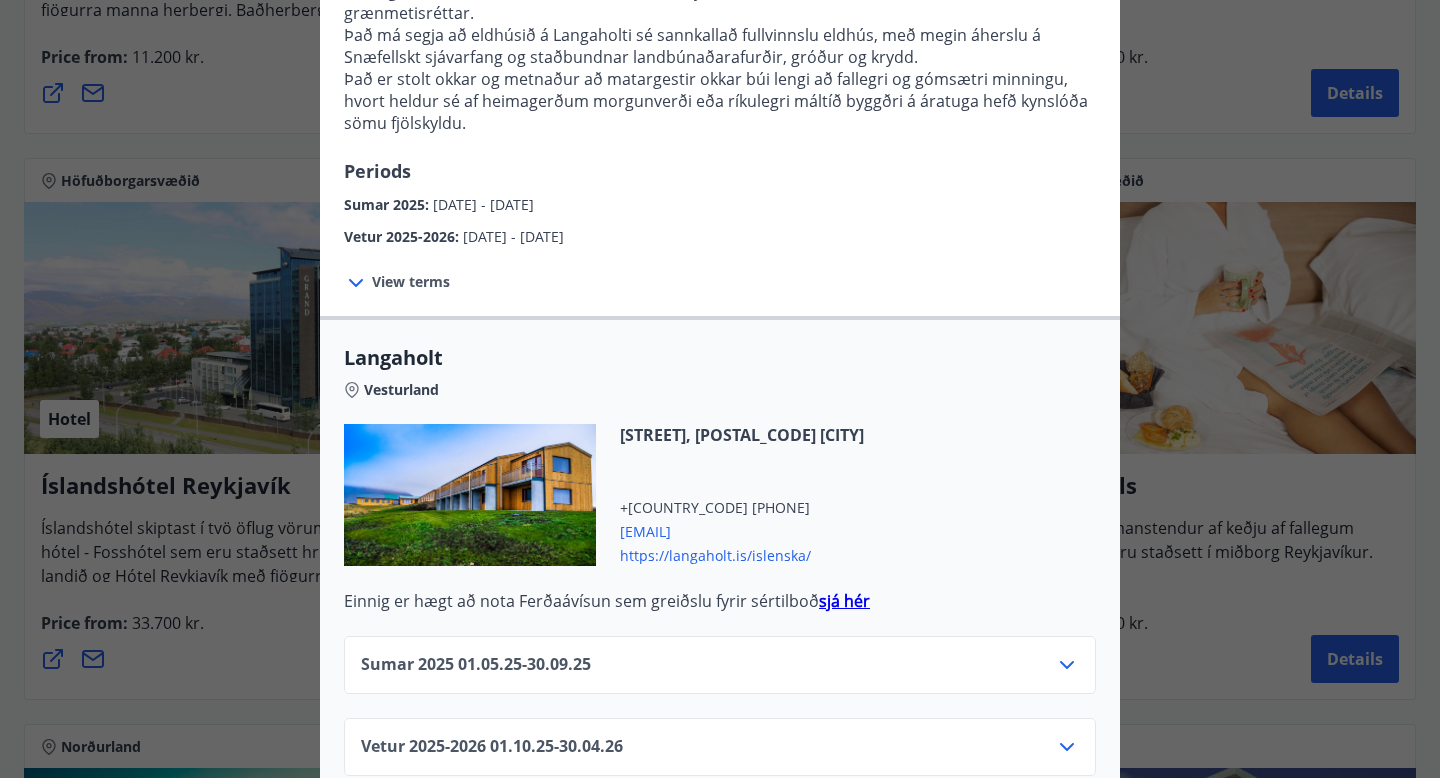 click on "Sumar [DATE] - [DATE]" at bounding box center (720, 673) 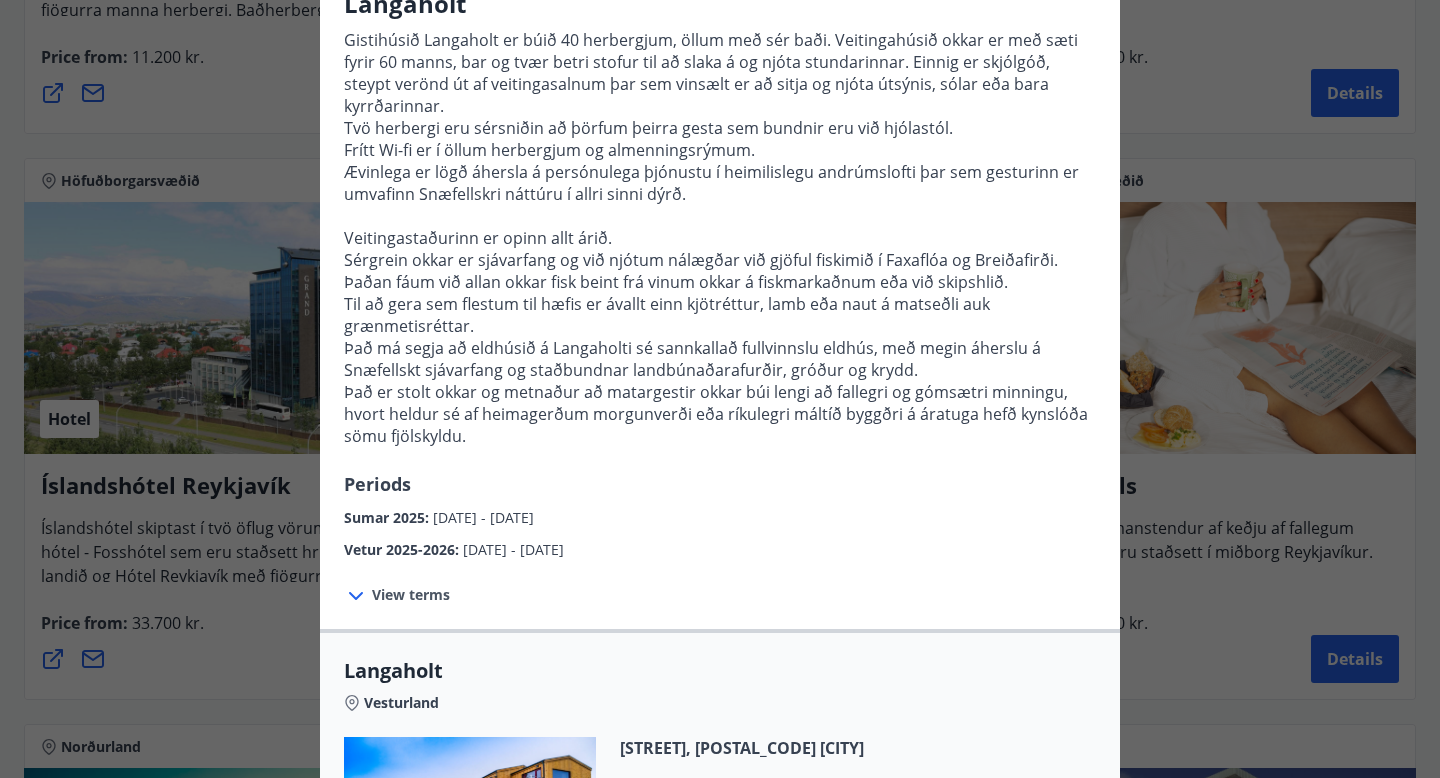 scroll, scrollTop: 0, scrollLeft: 0, axis: both 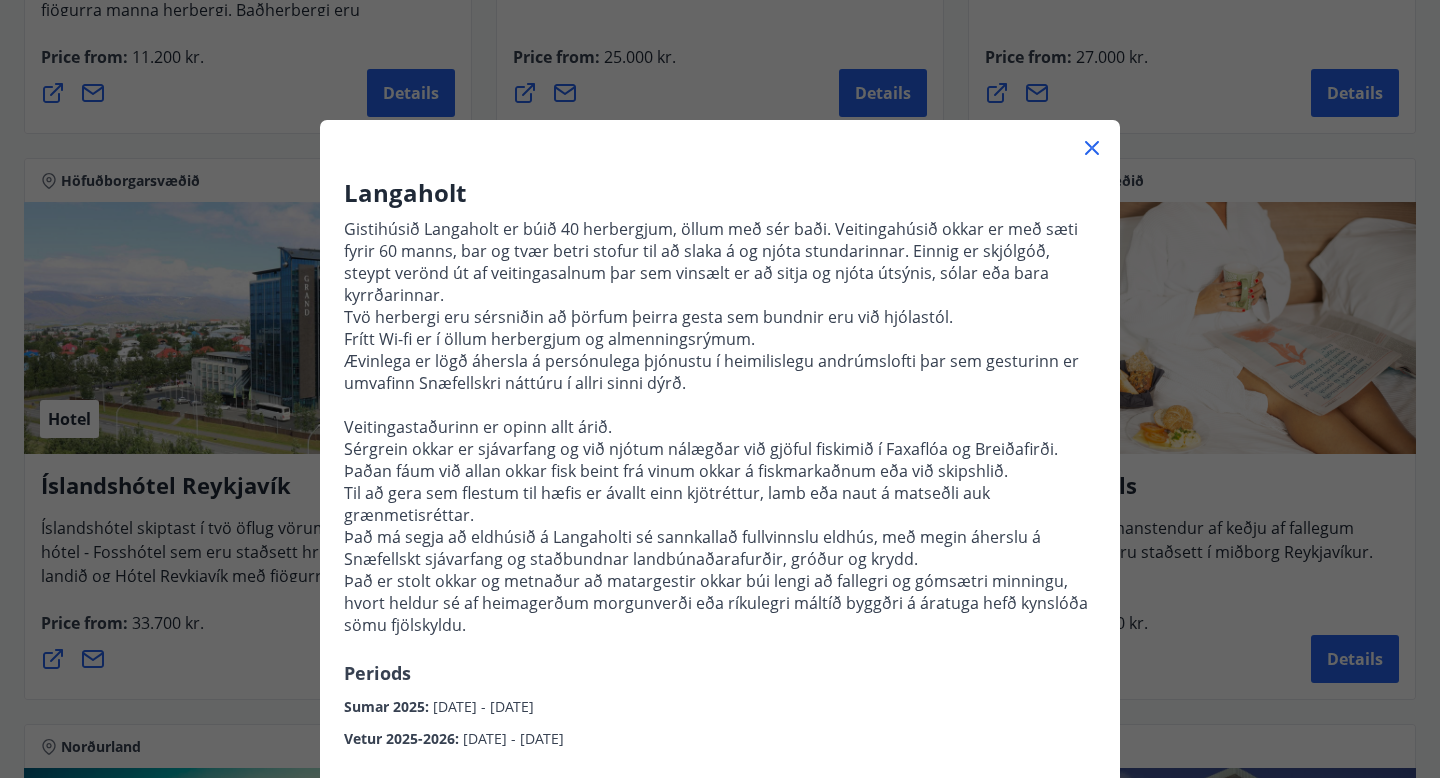 click 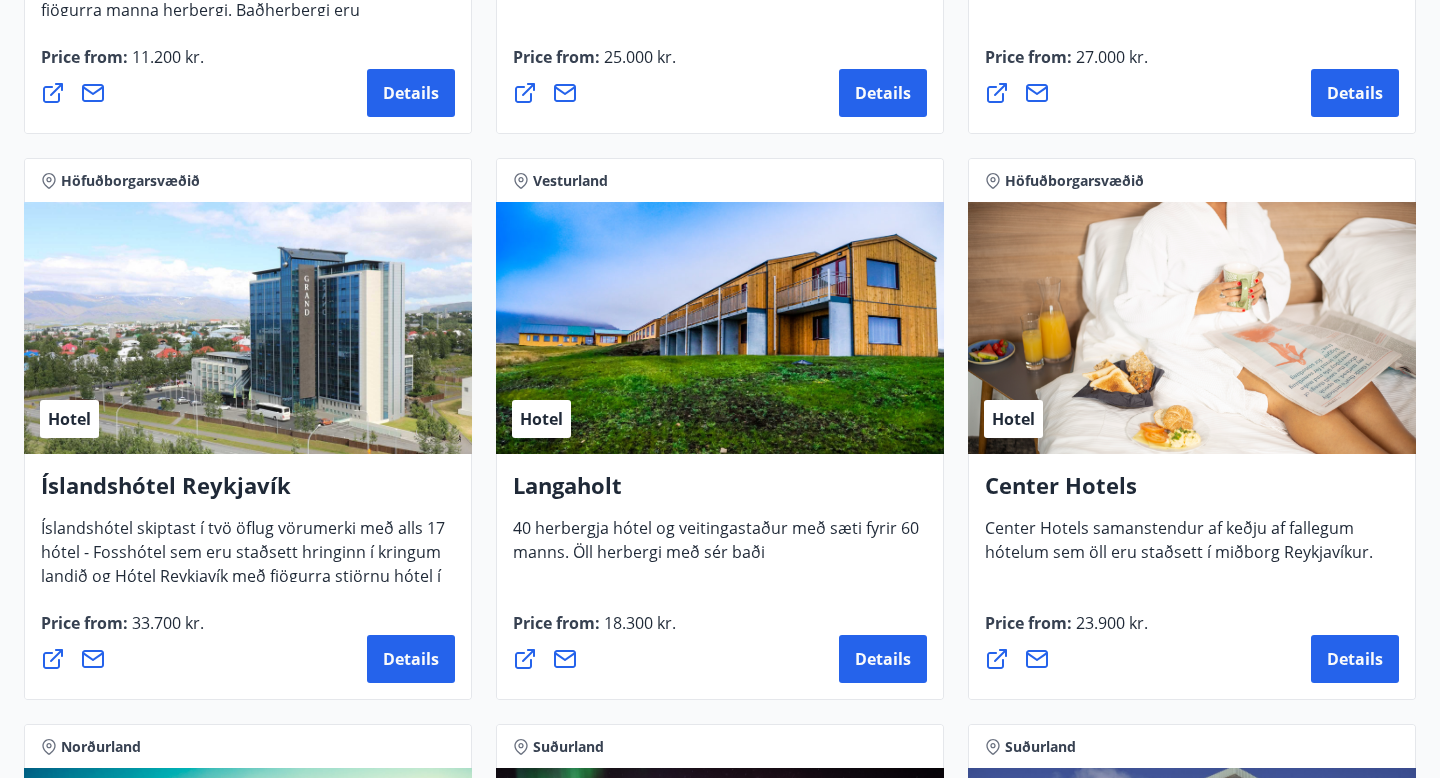 click 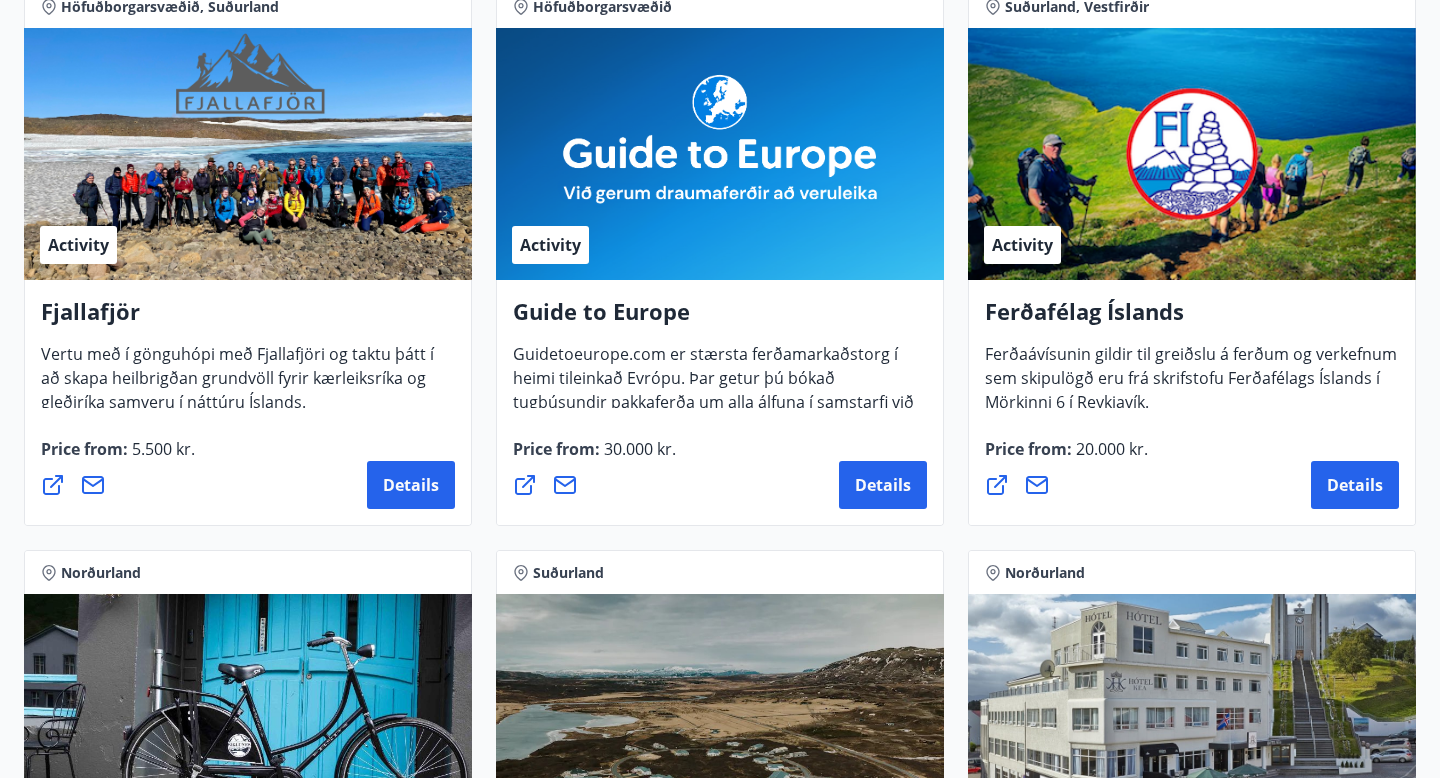 scroll, scrollTop: 0, scrollLeft: 0, axis: both 